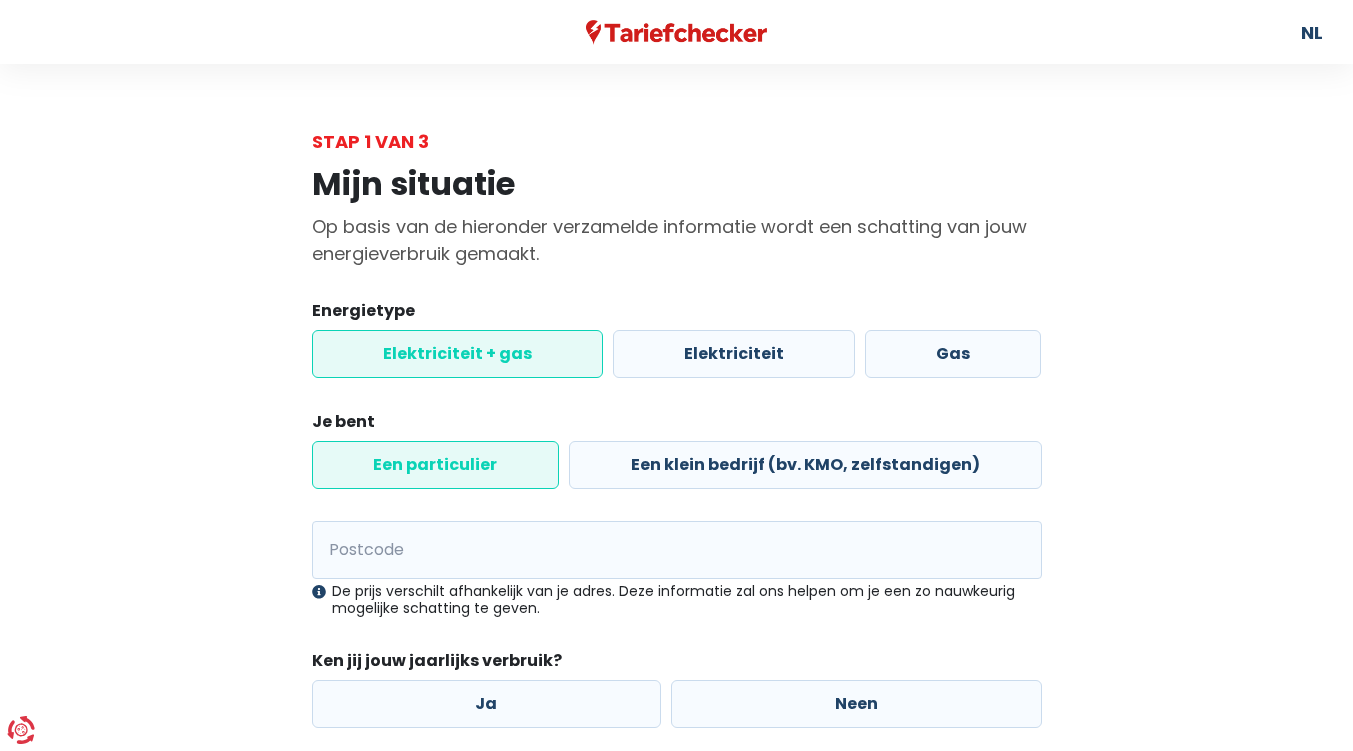 scroll, scrollTop: 0, scrollLeft: 0, axis: both 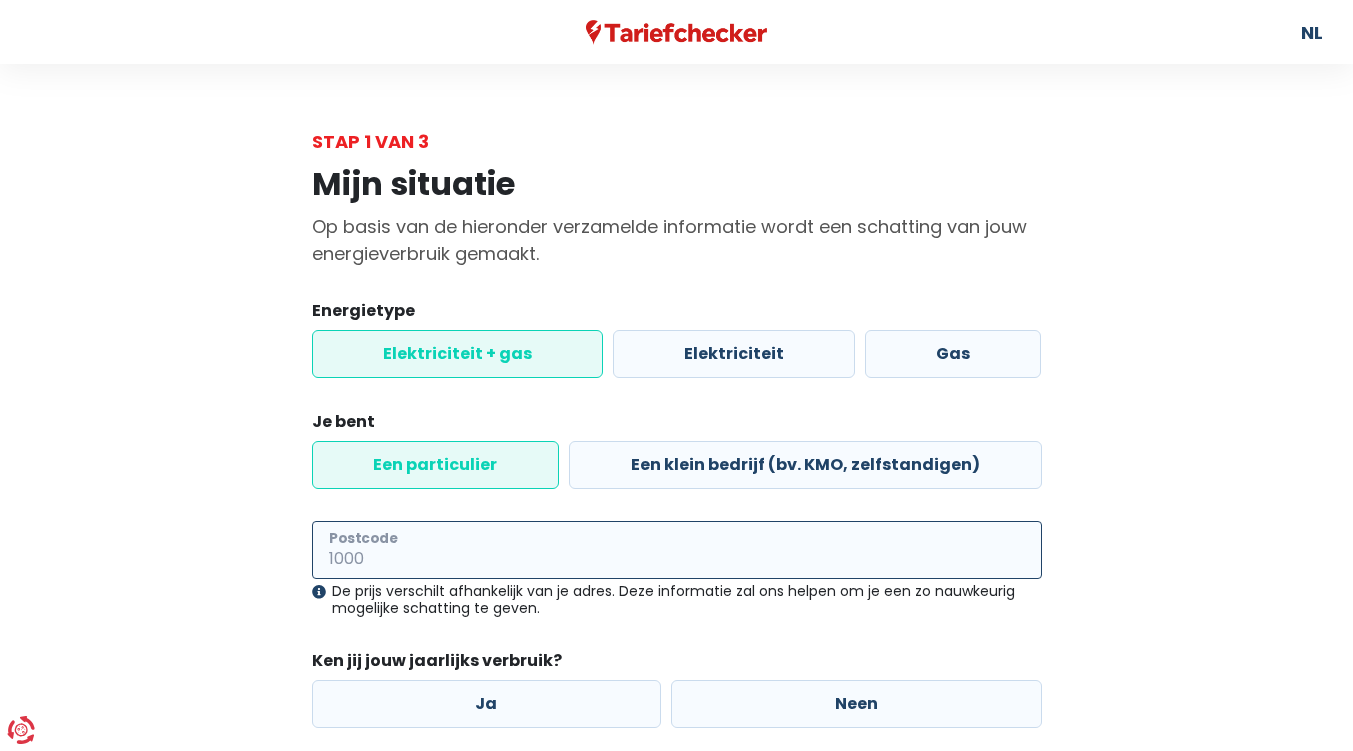 click on "Postcode" at bounding box center [677, 550] 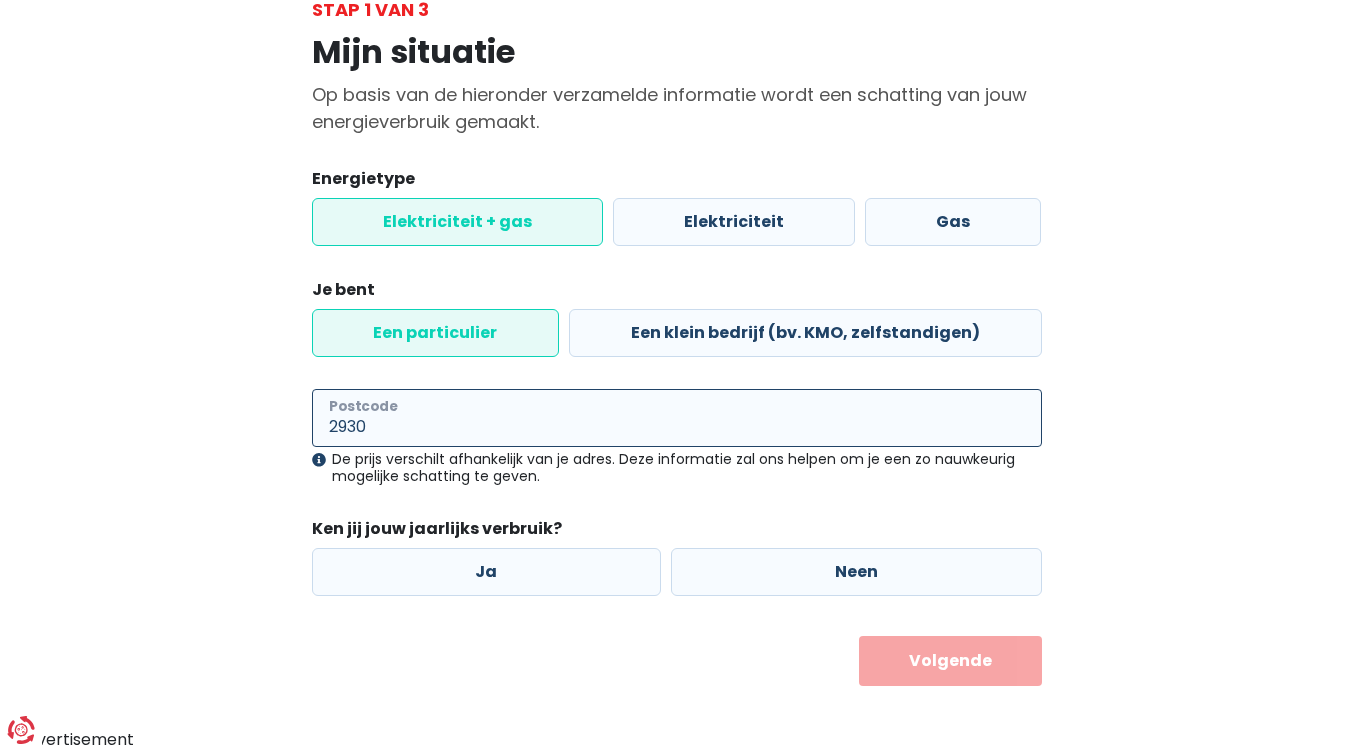 scroll, scrollTop: 131, scrollLeft: 0, axis: vertical 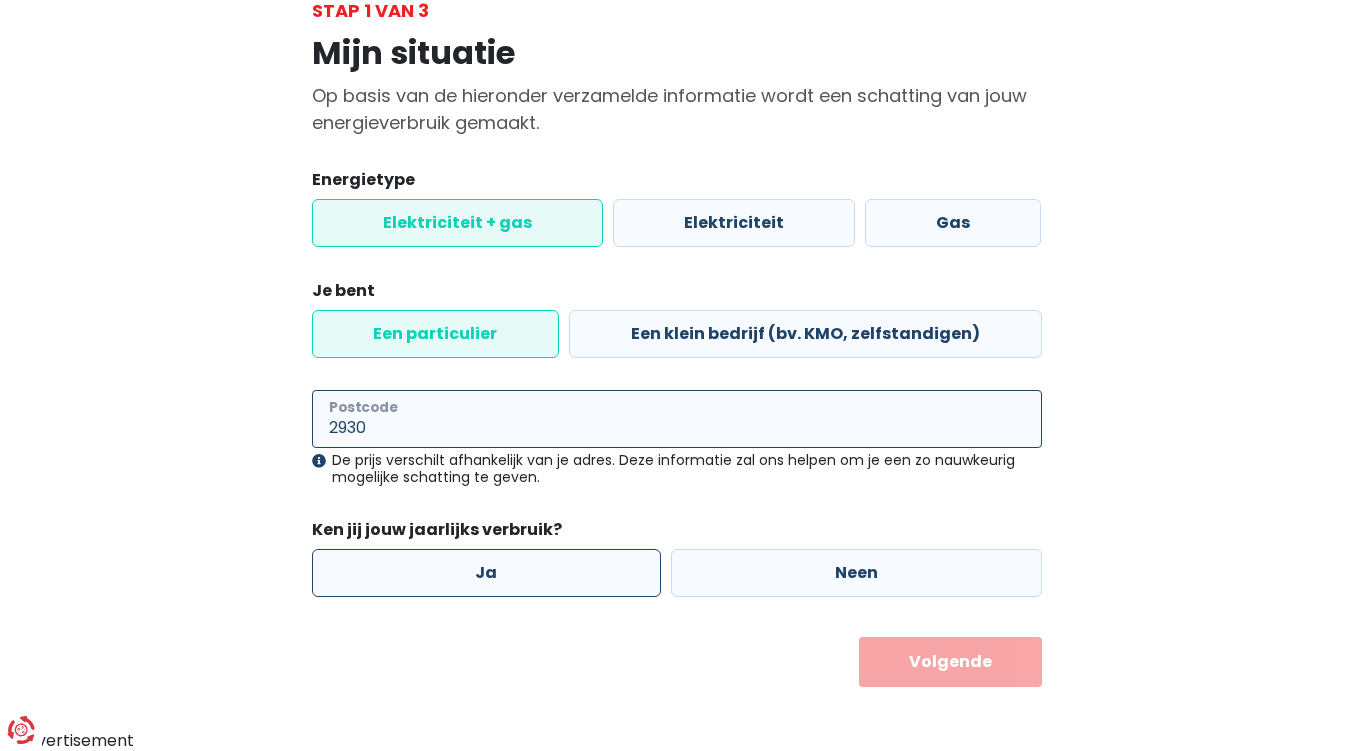 type on "2930" 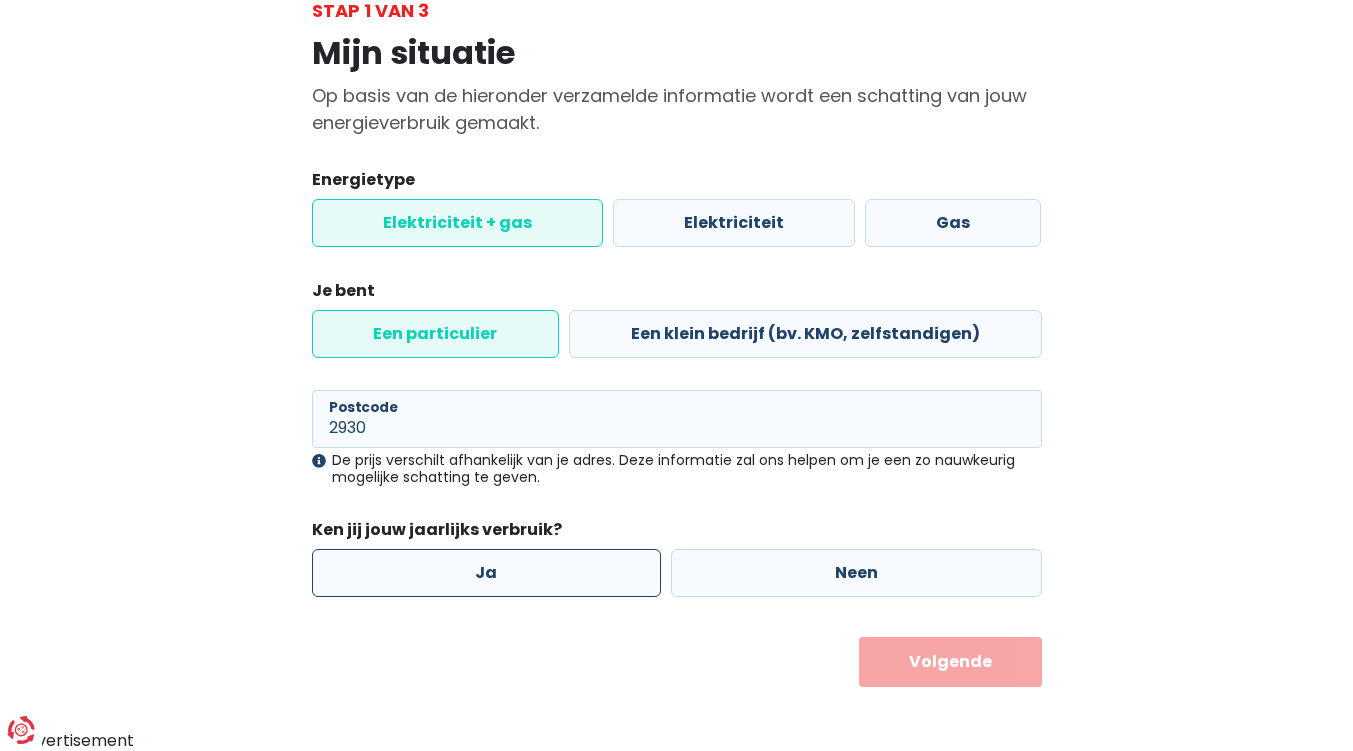 click on "Ja" at bounding box center (487, 573) 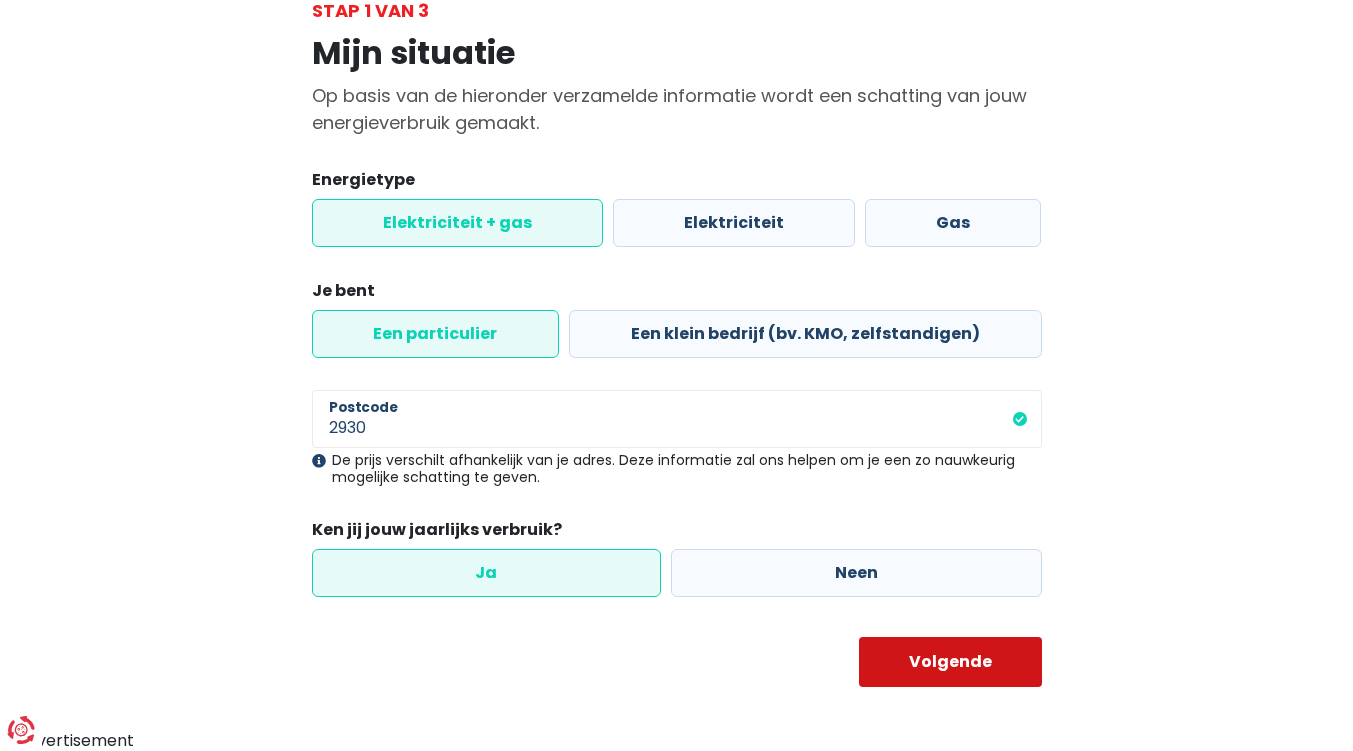 click on "Volgende" at bounding box center [950, 662] 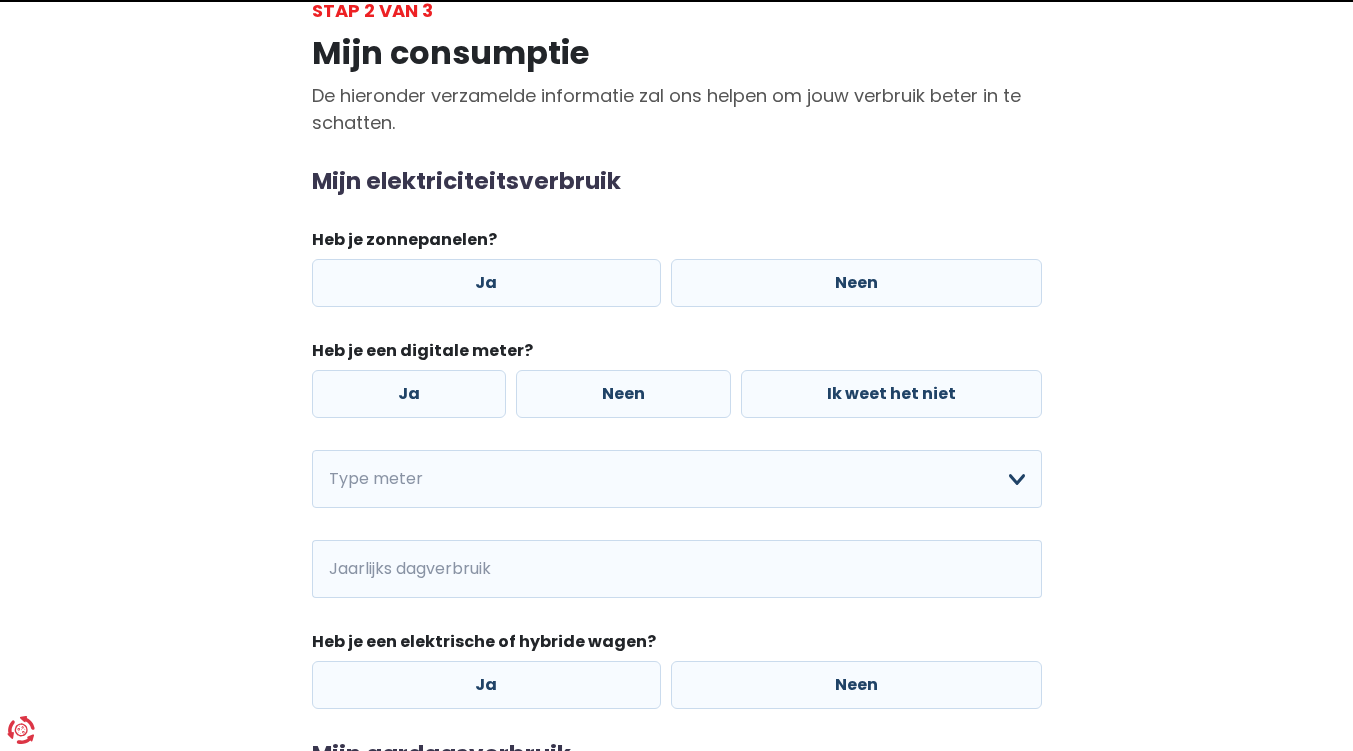 scroll, scrollTop: 0, scrollLeft: 0, axis: both 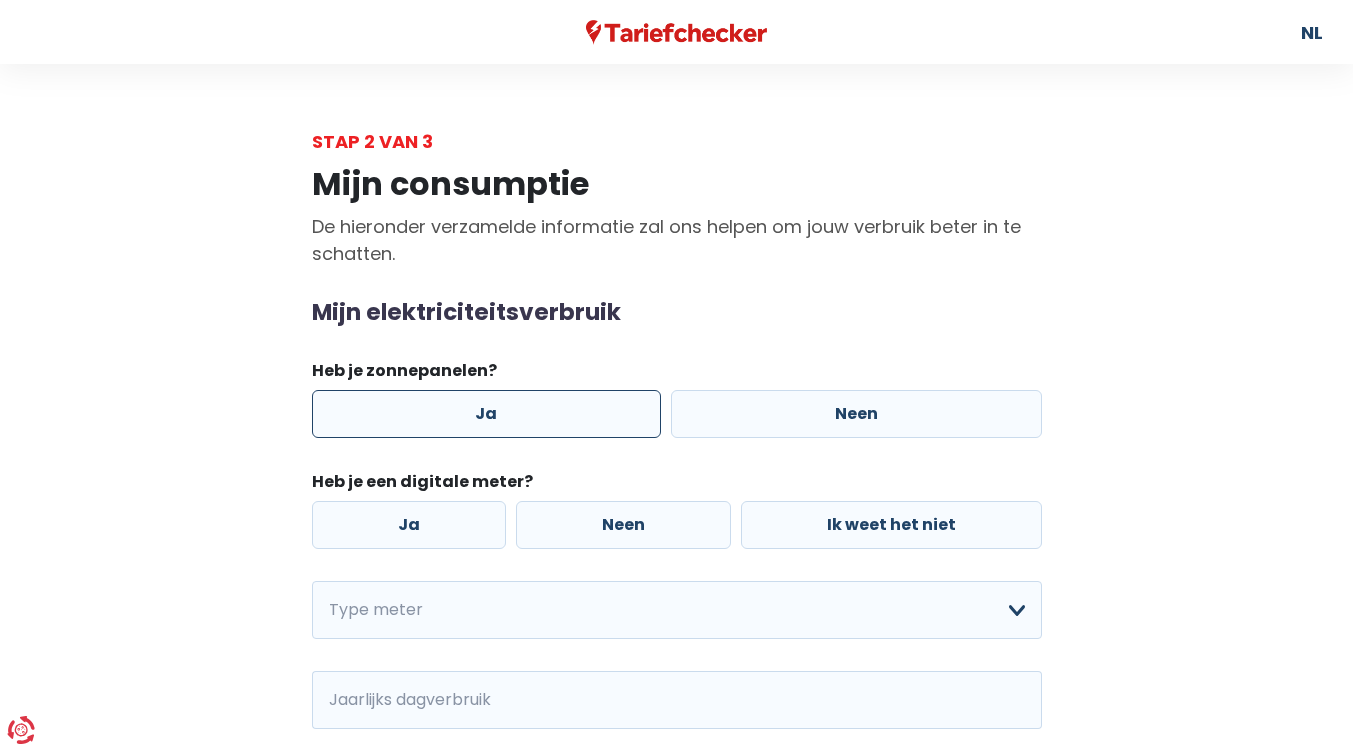 click on "Ja" at bounding box center [487, 414] 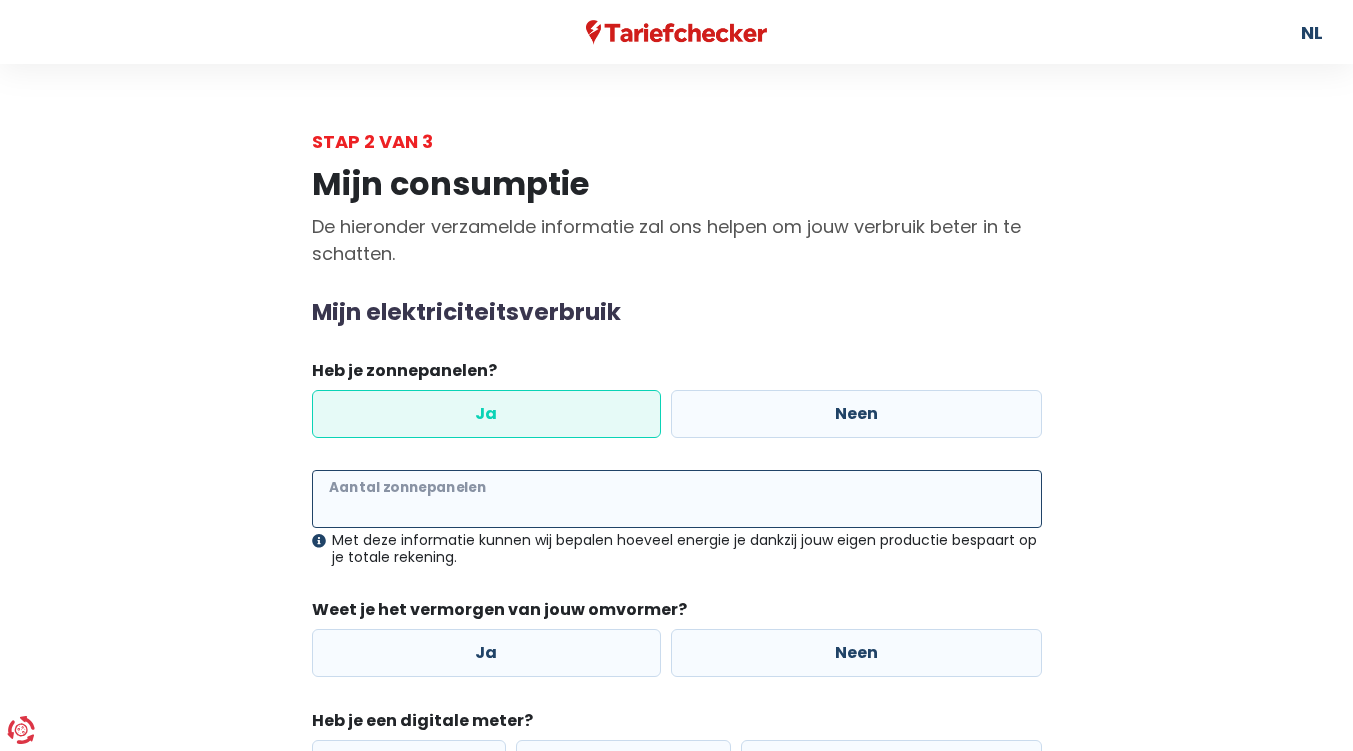 click on "Aantal zonnepanelen" at bounding box center (677, 499) 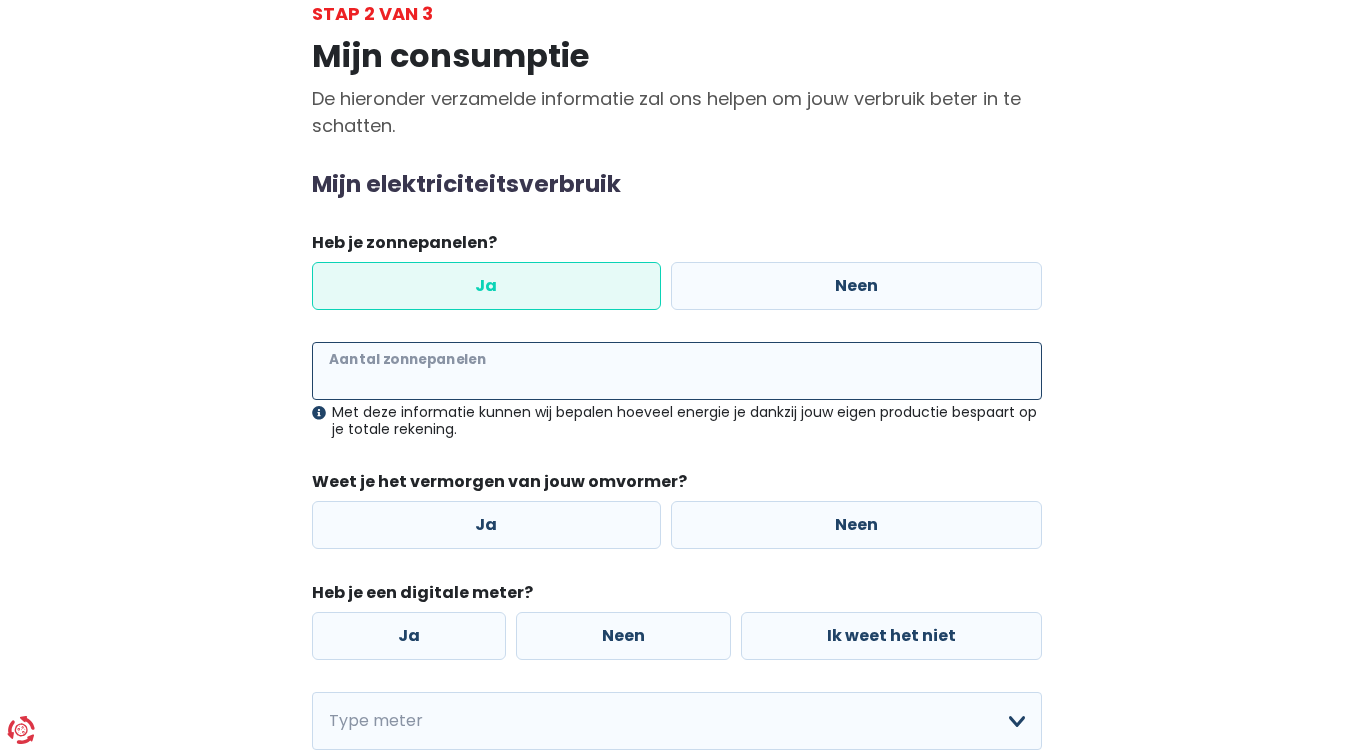 scroll, scrollTop: 128, scrollLeft: 0, axis: vertical 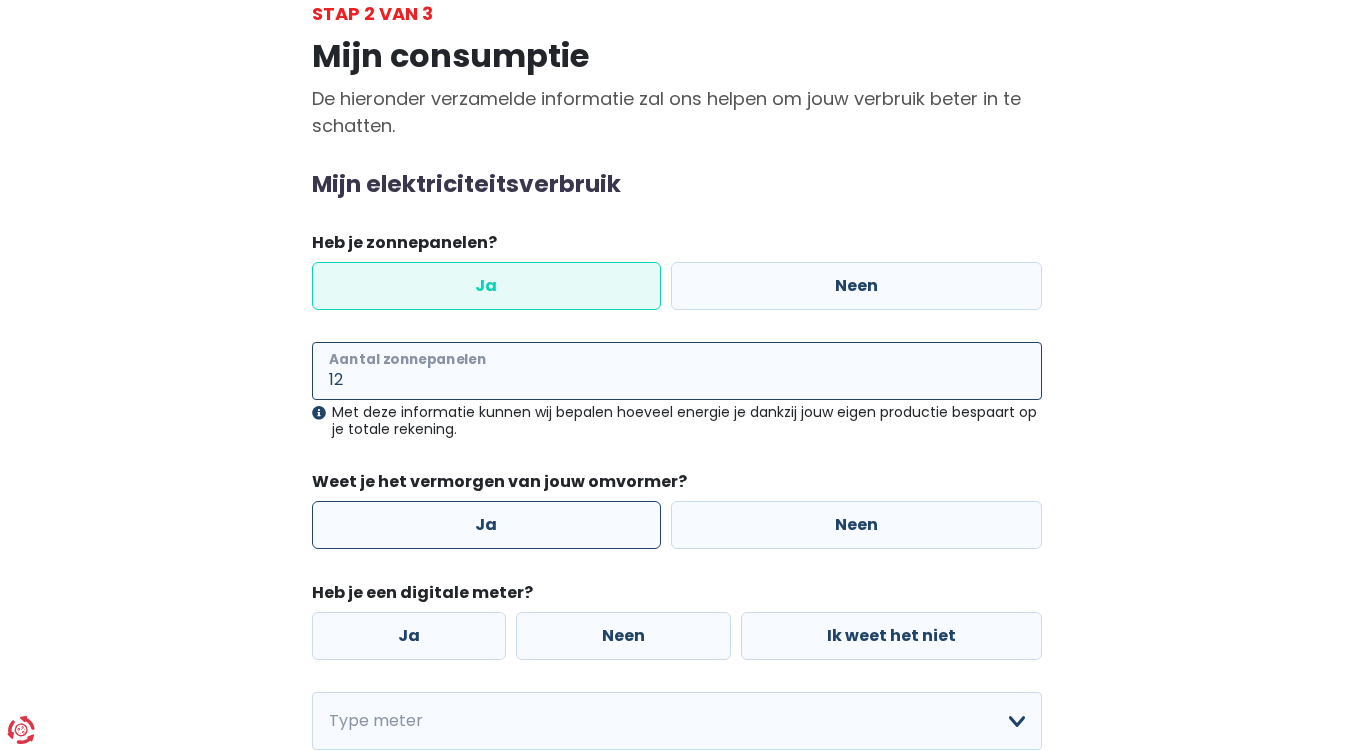 type on "12" 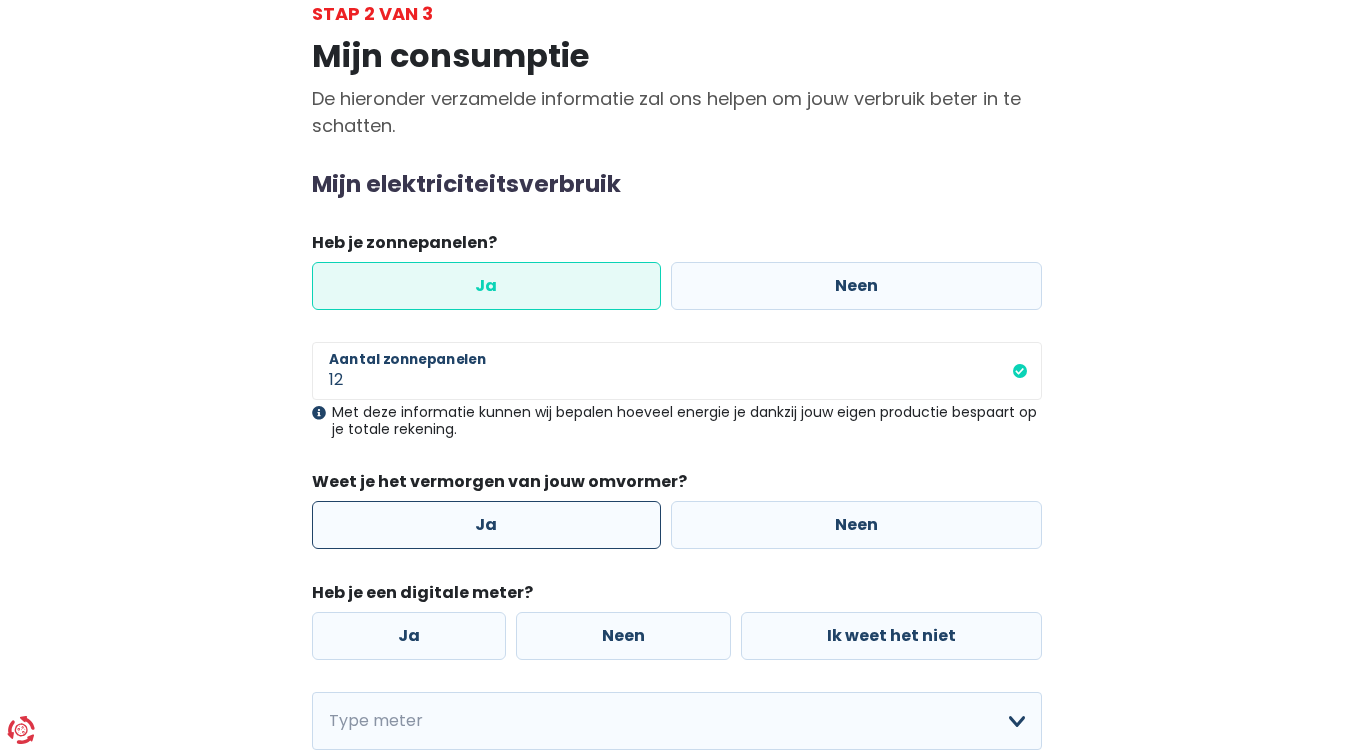 click on "Ja" at bounding box center (487, 525) 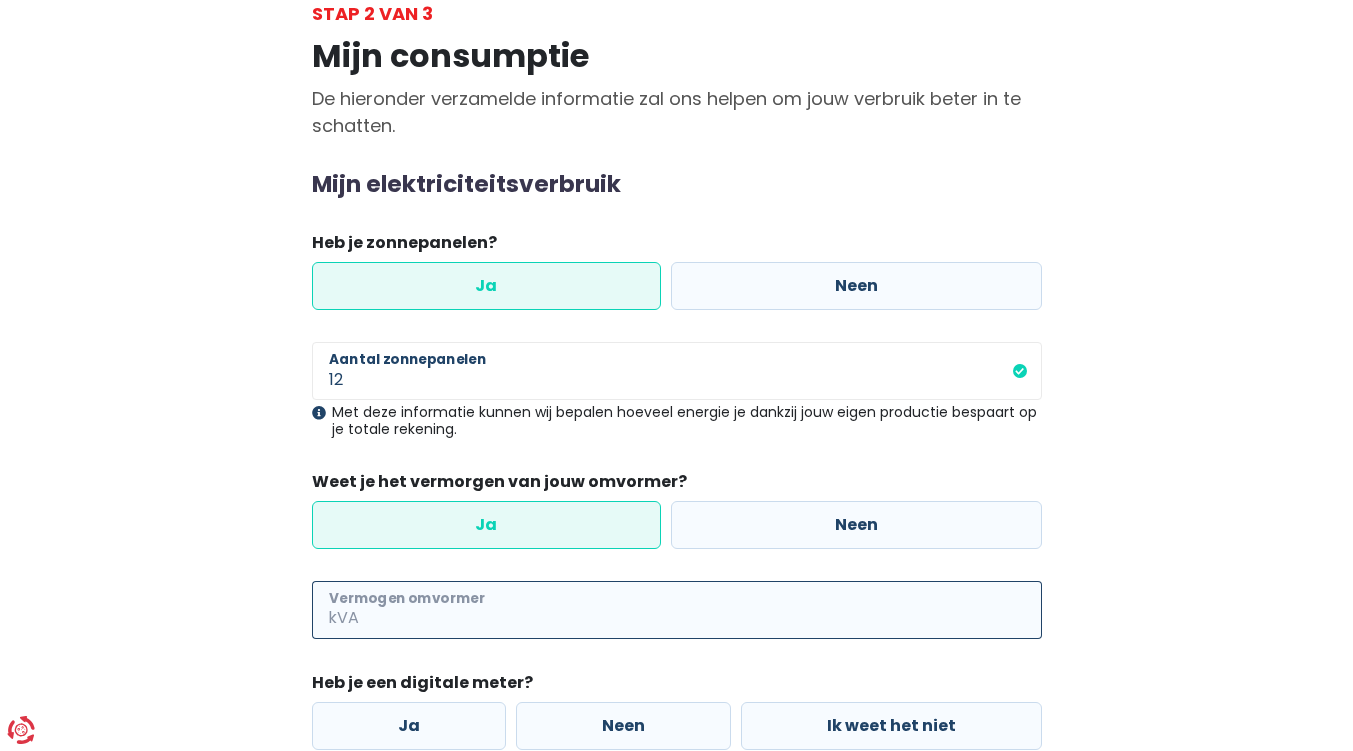 click on "Vermogen omvormer" at bounding box center (702, 610) 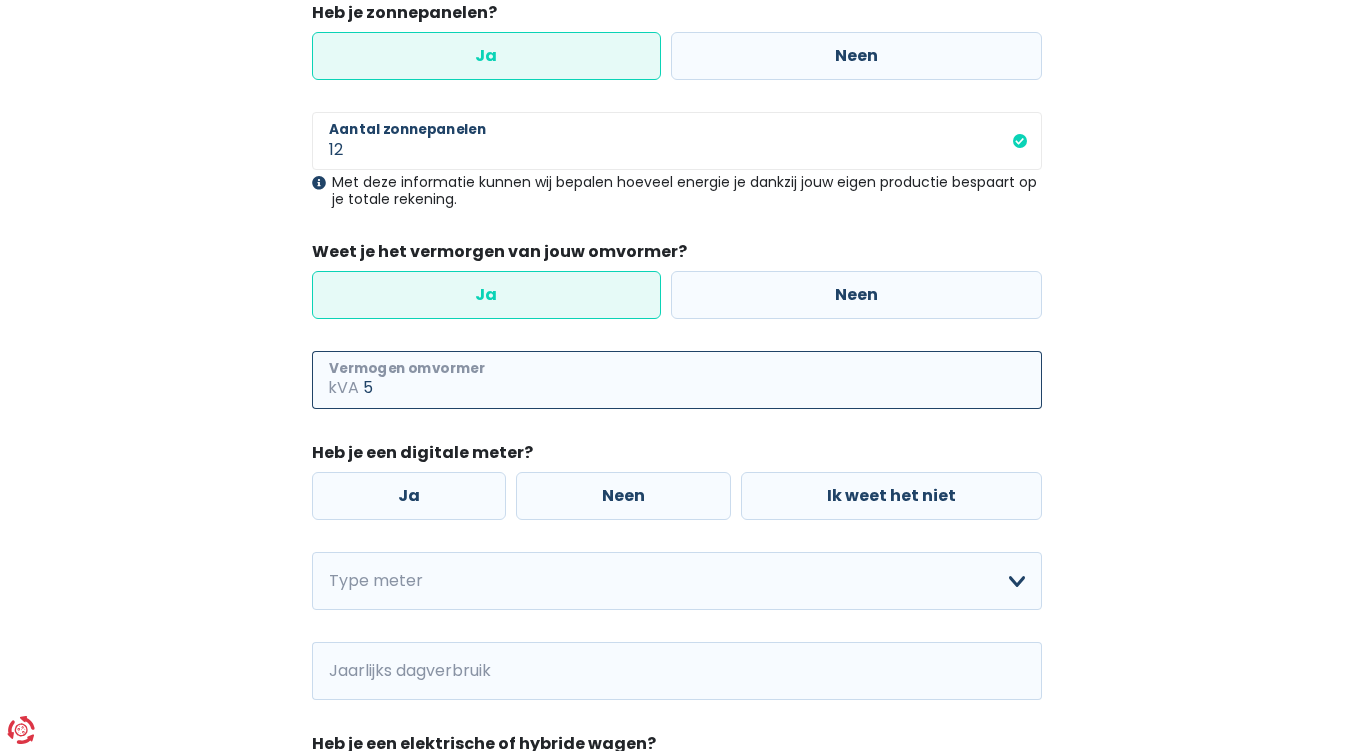 scroll, scrollTop: 374, scrollLeft: 0, axis: vertical 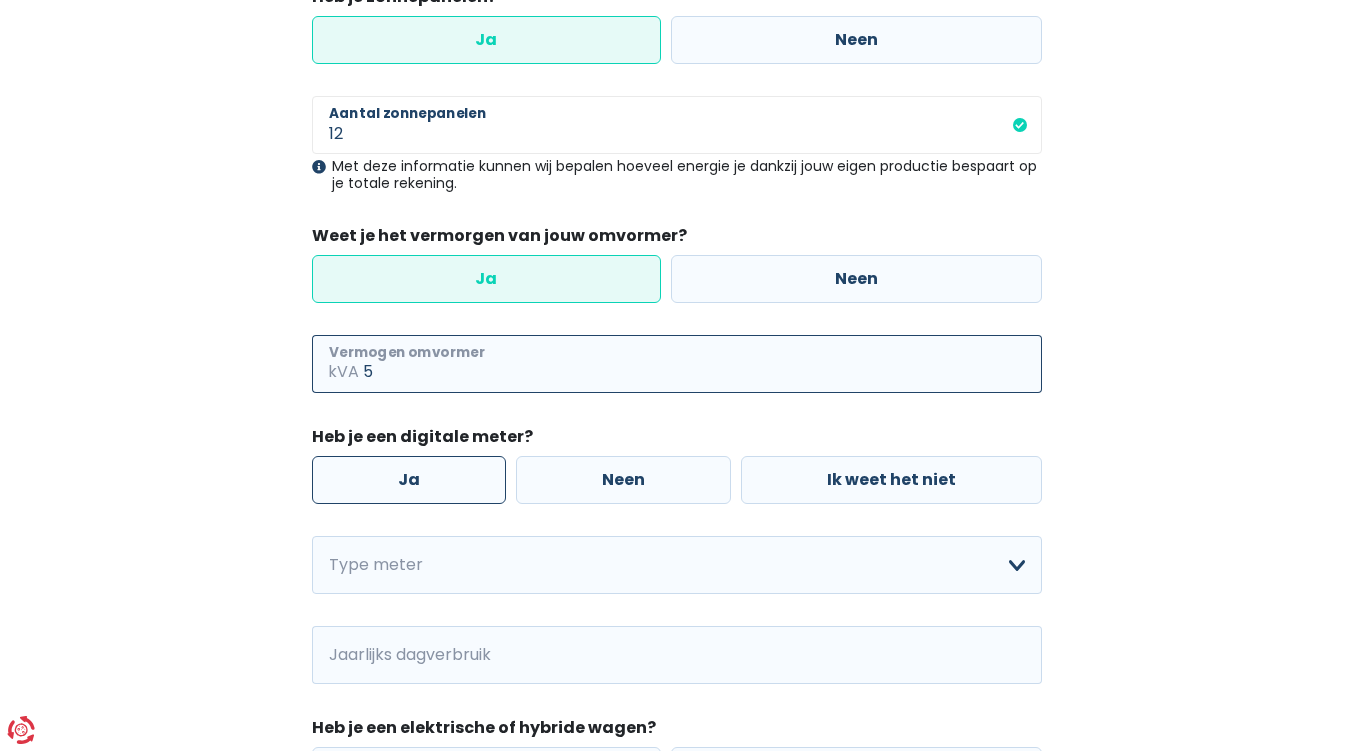 type on "5" 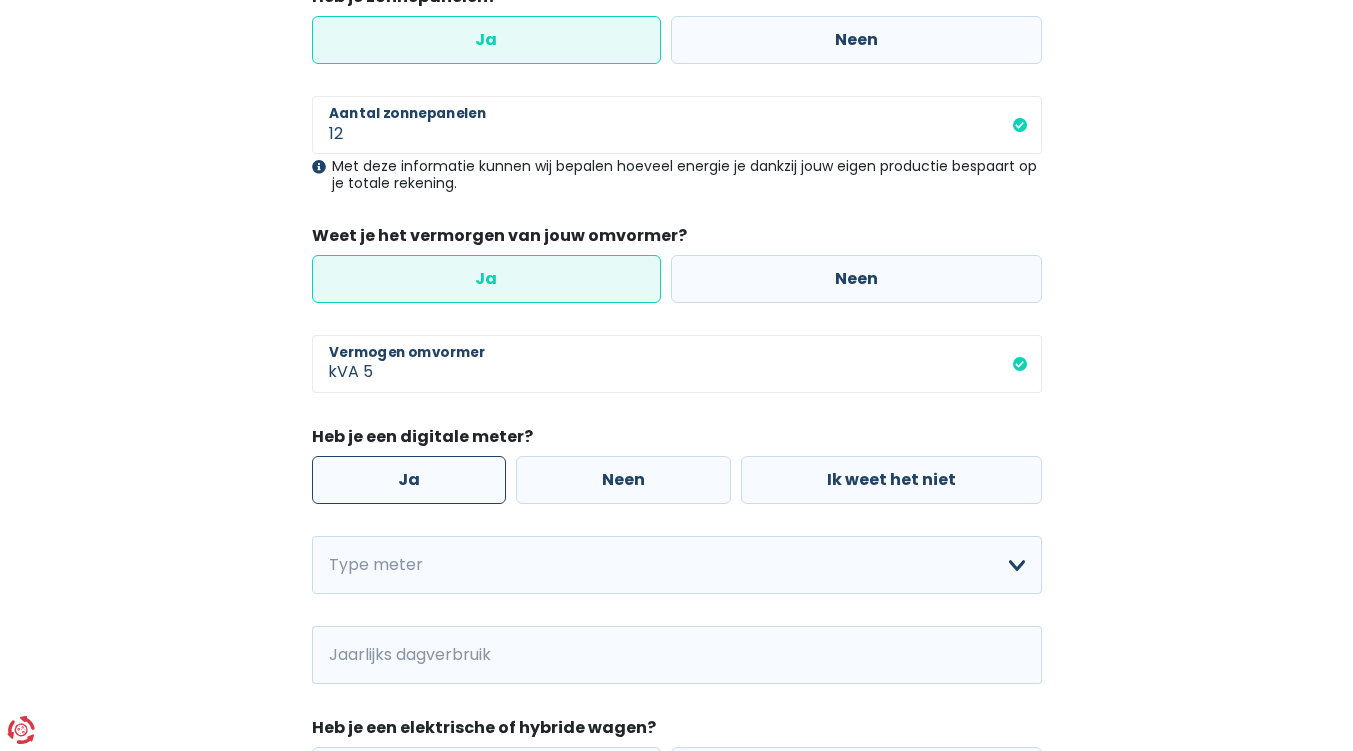 click on "Ja" at bounding box center [409, 480] 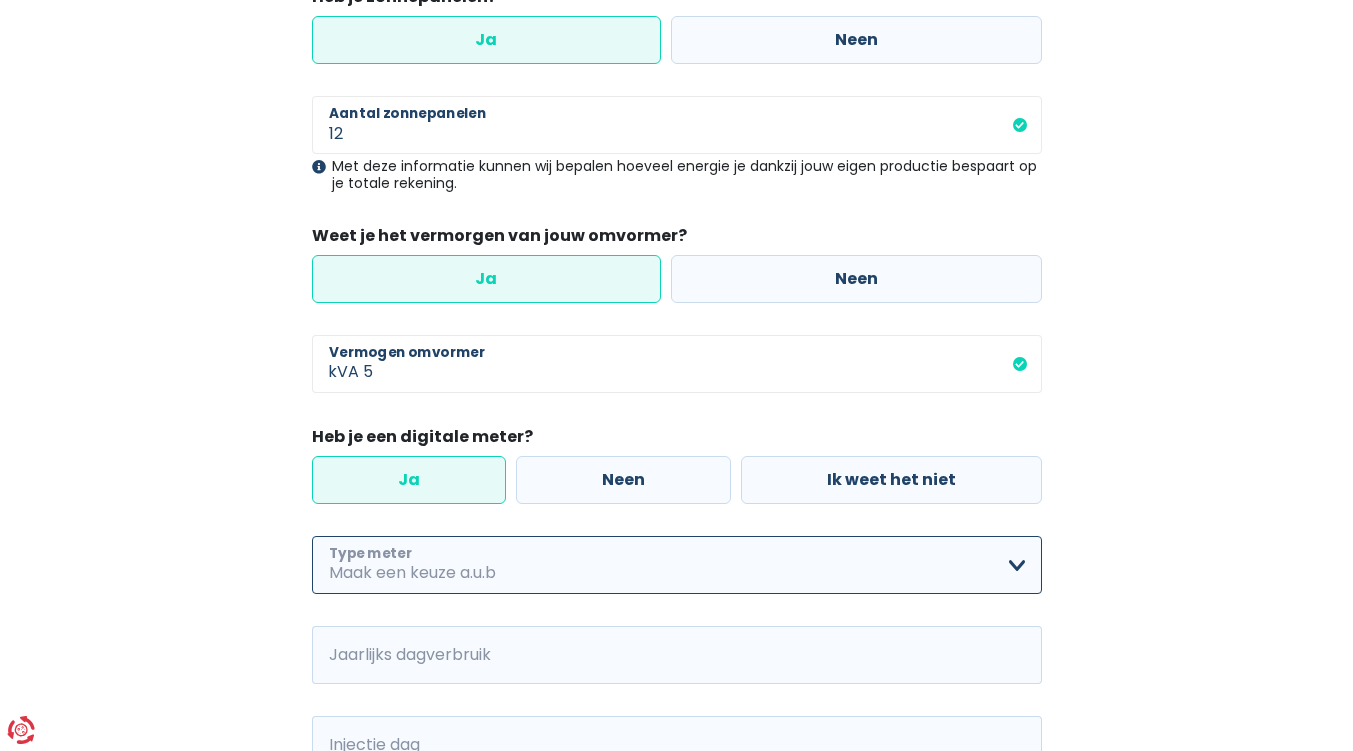 click on "Enkelvoudig Tweevoudig Enkelvoudig + uitsluitend nachttarief Tweevoudig + uitsluitend nachttarief Ik weet het niet
Maak een keuze a.u.b" at bounding box center (677, 565) 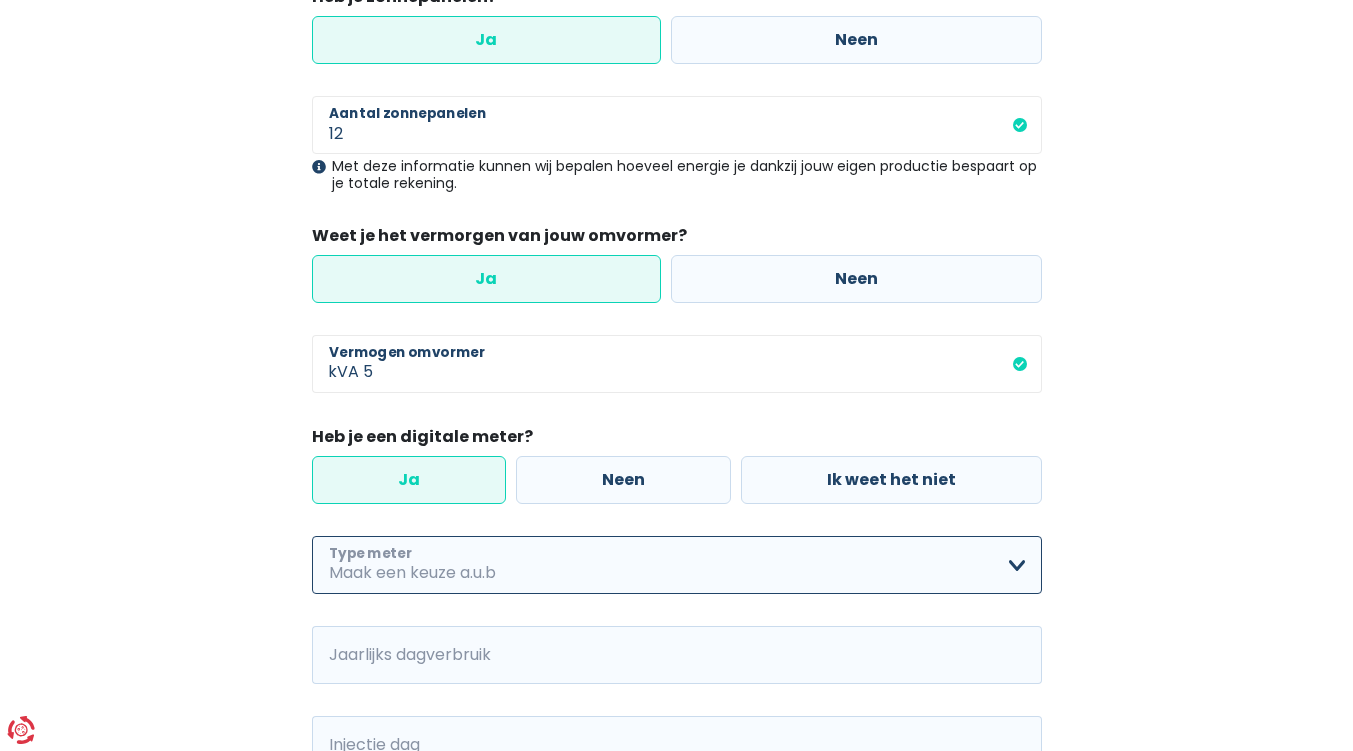 select on "day_night_bi_hourly" 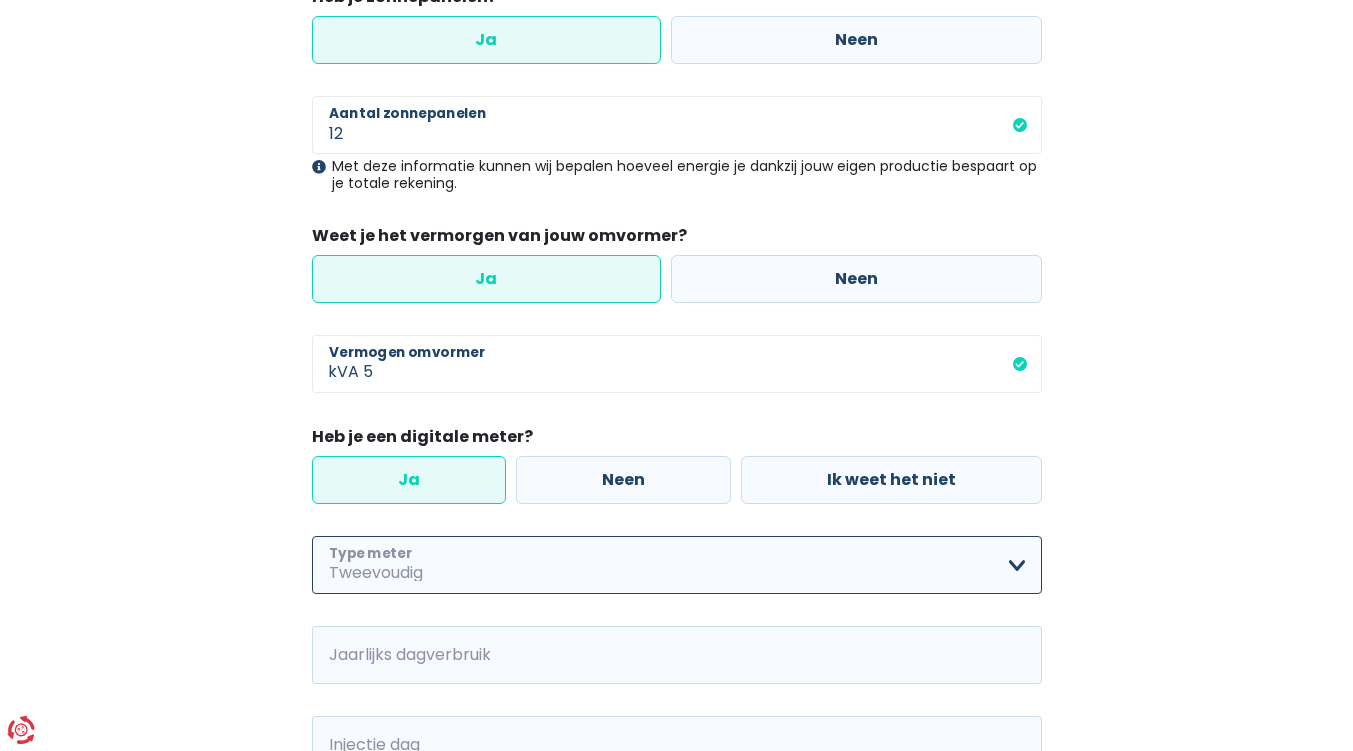 click on "Enkelvoudig Tweevoudig Enkelvoudig + uitsluitend nachttarief Tweevoudig + uitsluitend nachttarief Ik weet het niet
Maak een keuze a.u.b" at bounding box center [677, 565] 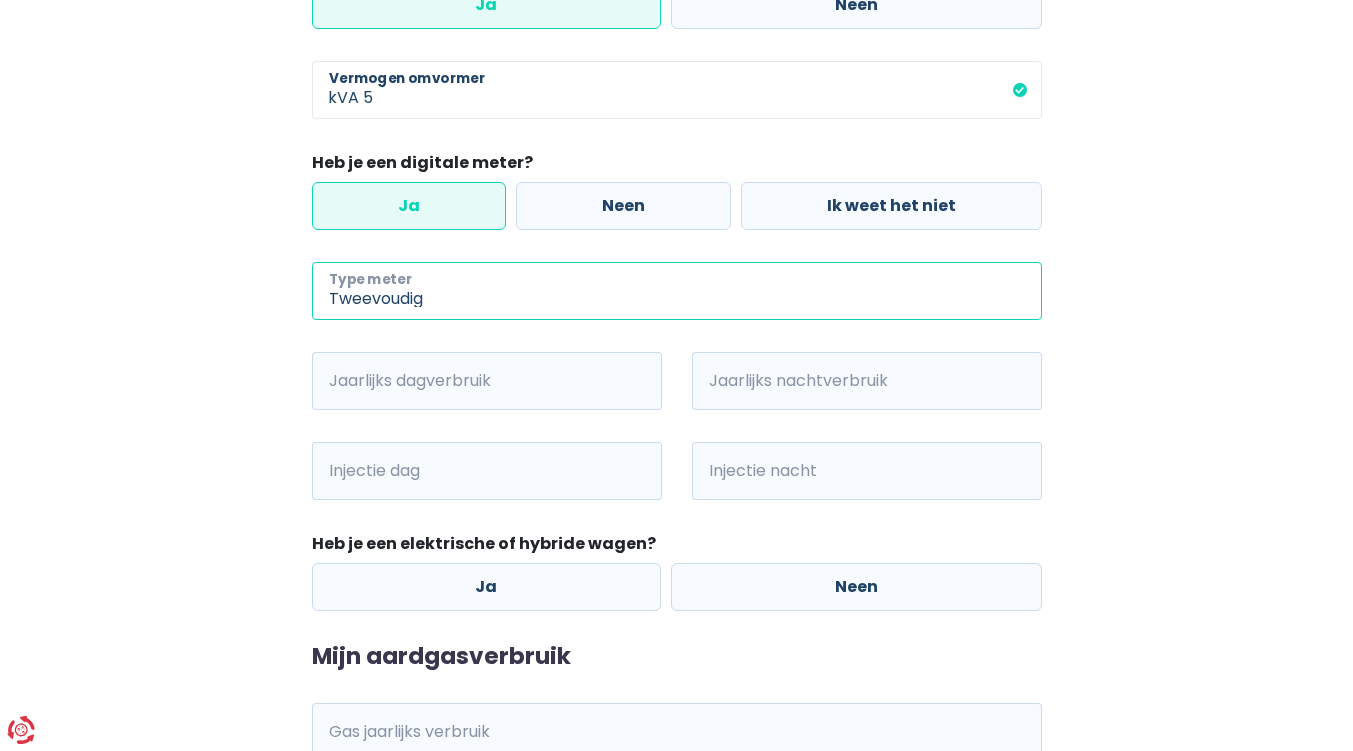 scroll, scrollTop: 655, scrollLeft: 0, axis: vertical 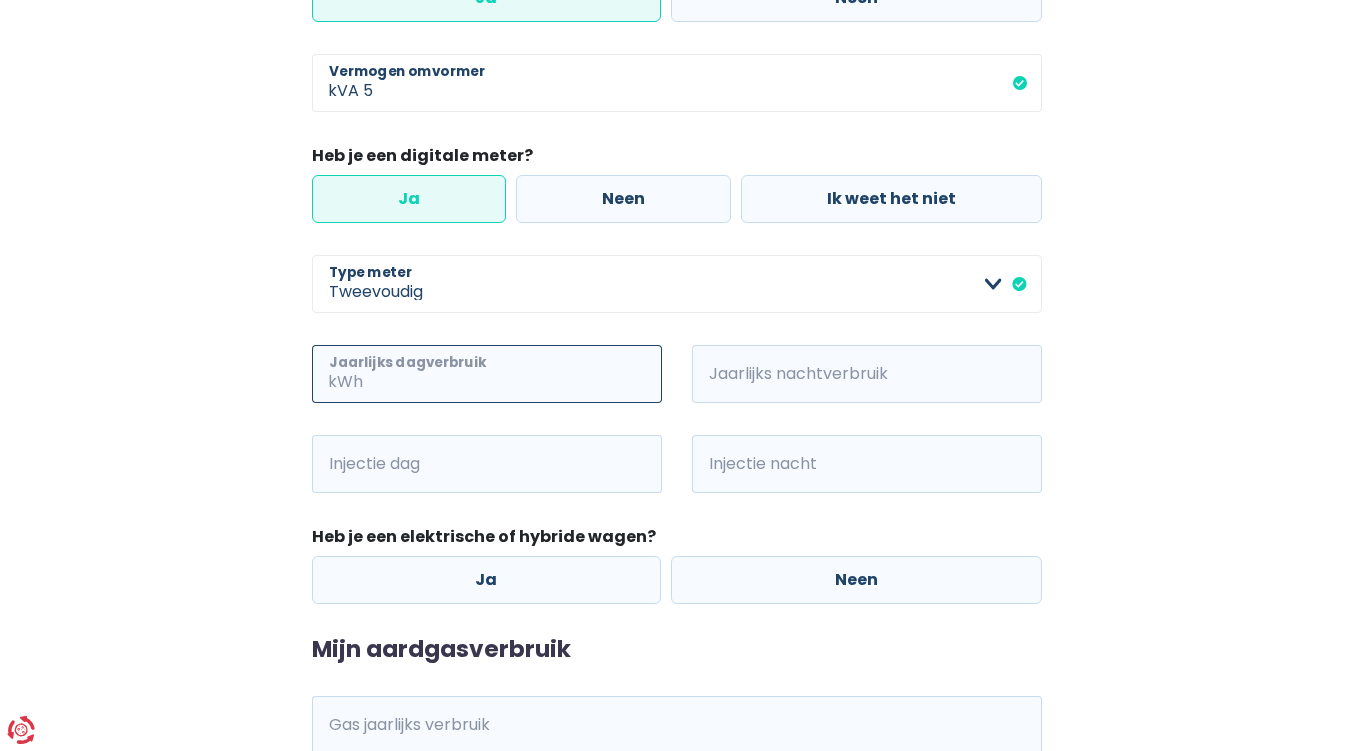 click on "Jaarlijks dagverbruik" at bounding box center [514, 374] 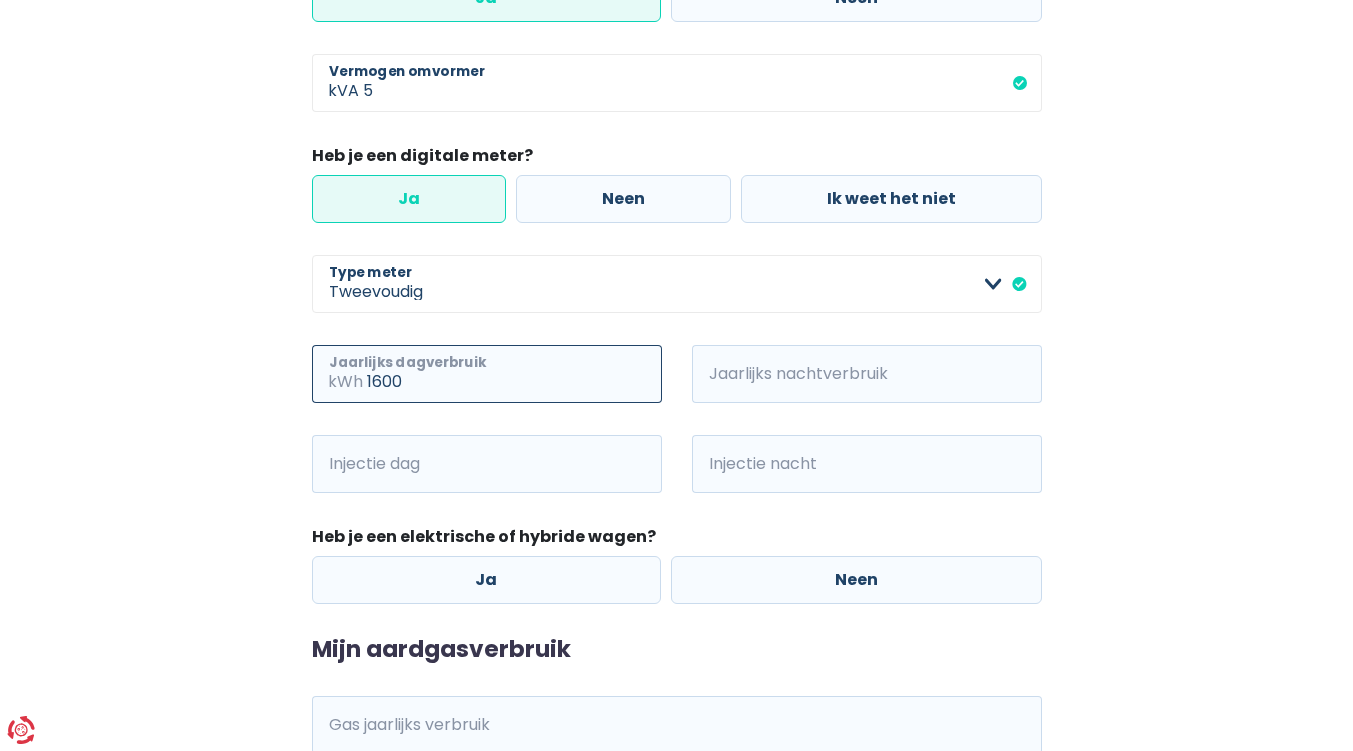 type on "1600" 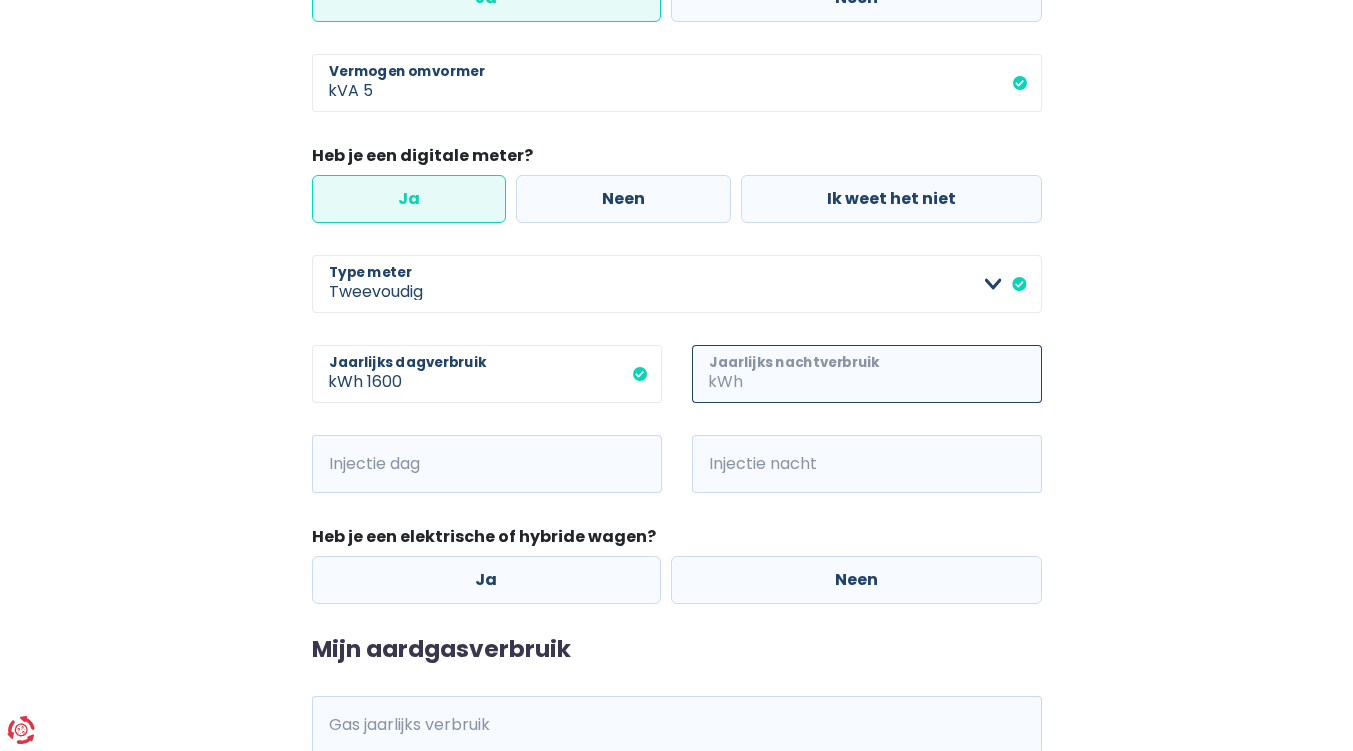 click on "Jaarlijks nachtverbruik" at bounding box center (894, 374) 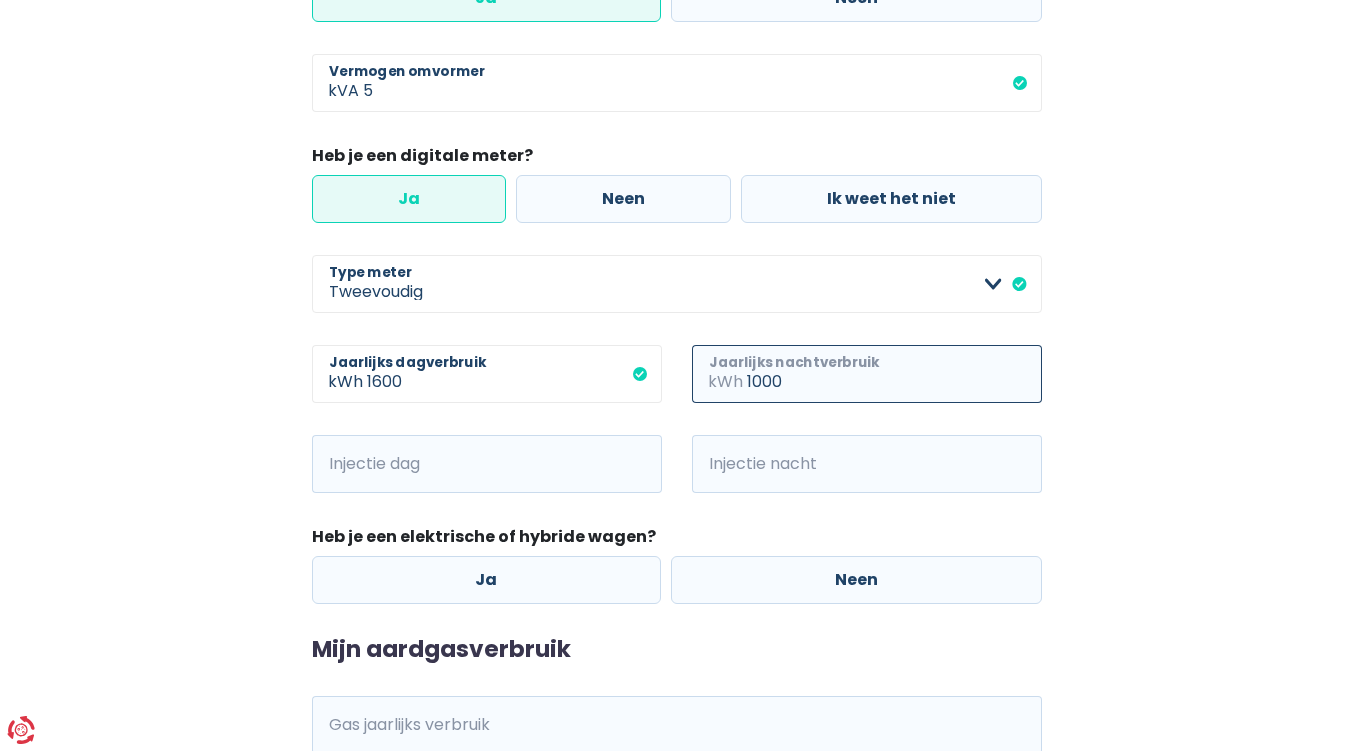 type on "1000" 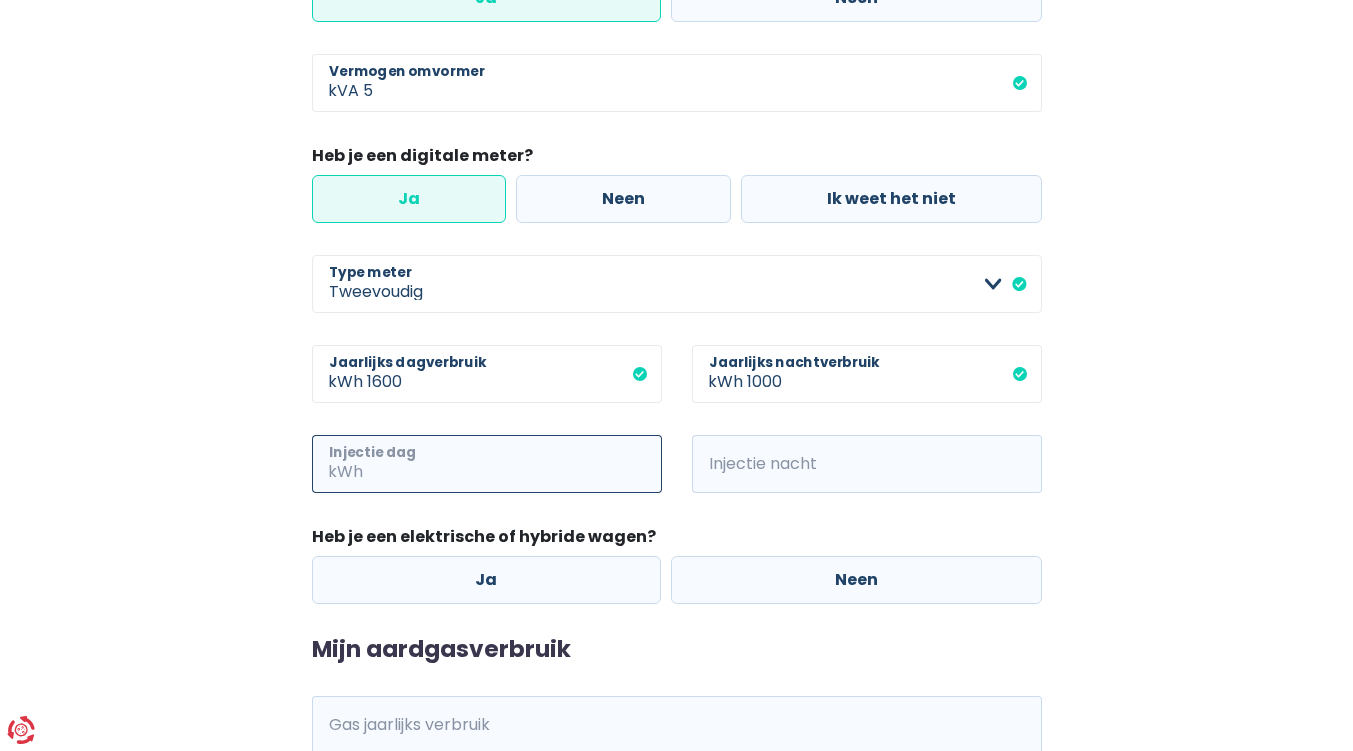 click on "Injectie dag" at bounding box center (514, 464) 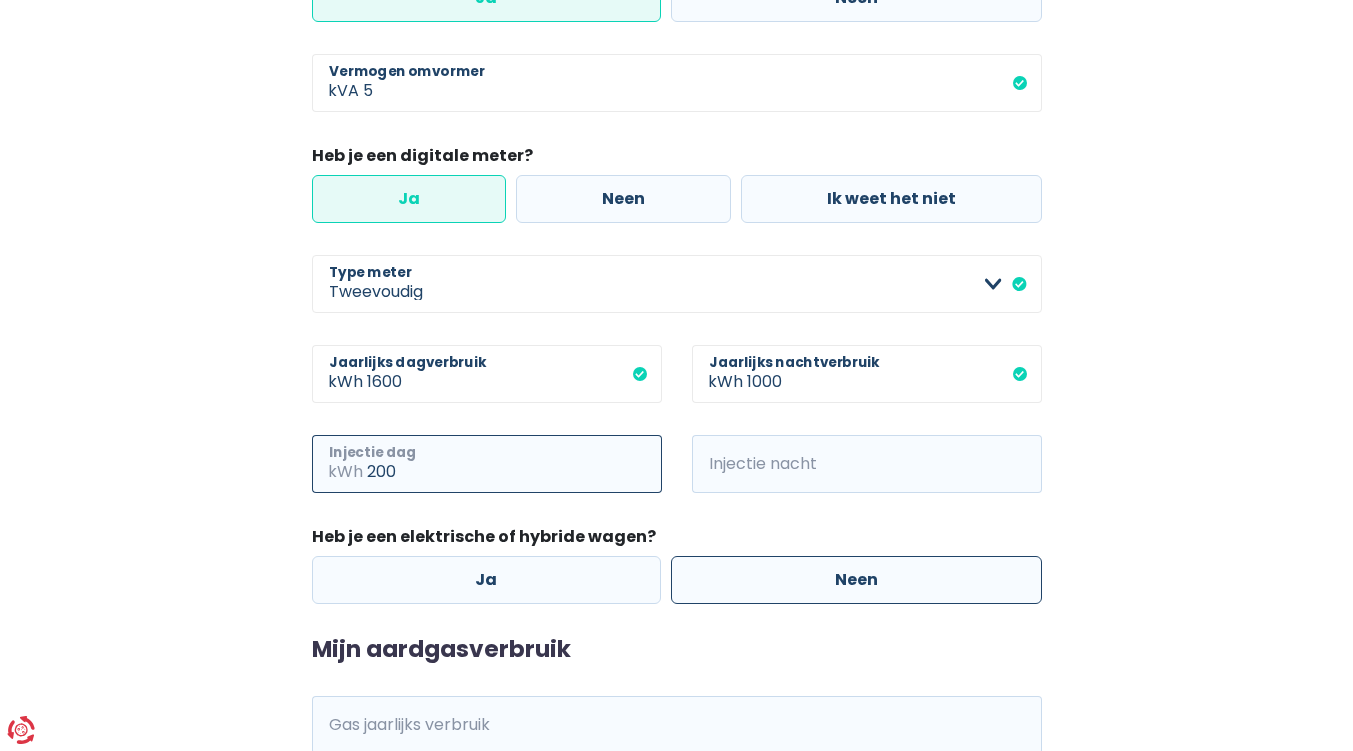 type on "200" 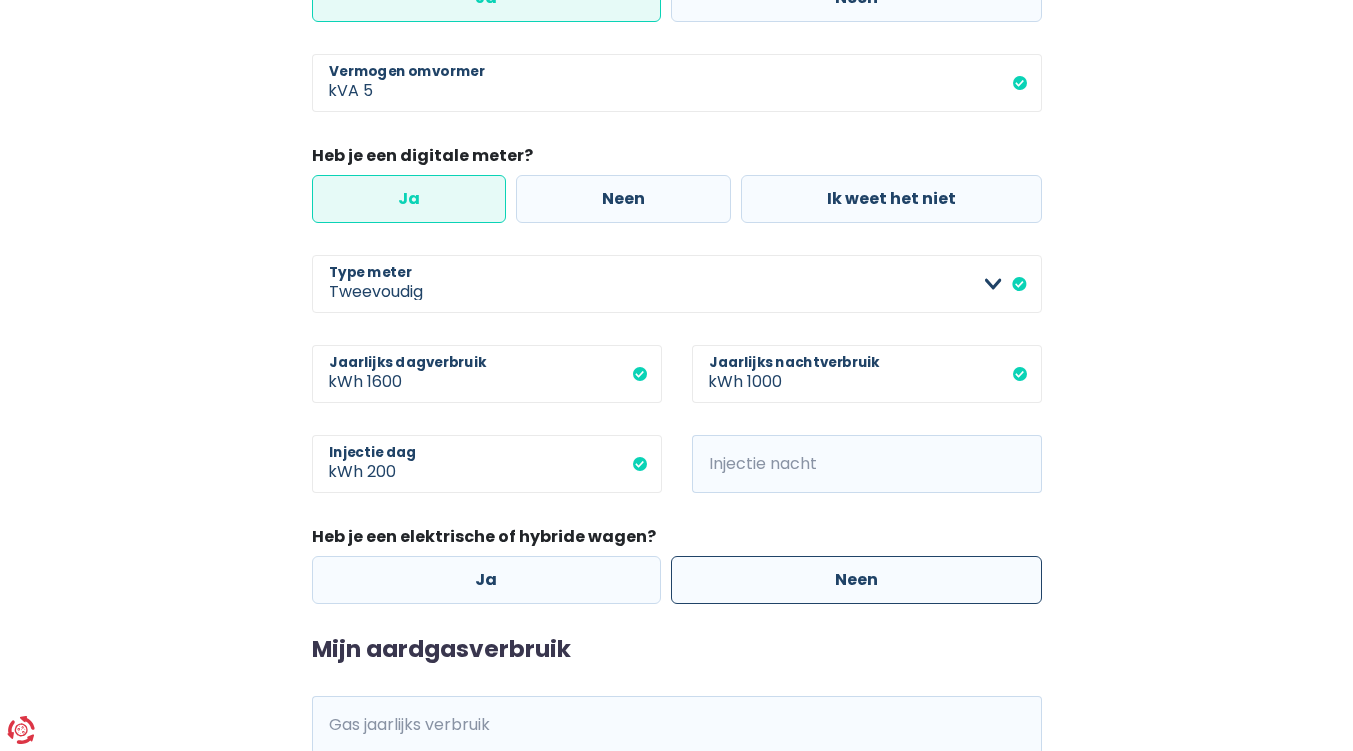 click on "Neen" at bounding box center [856, 580] 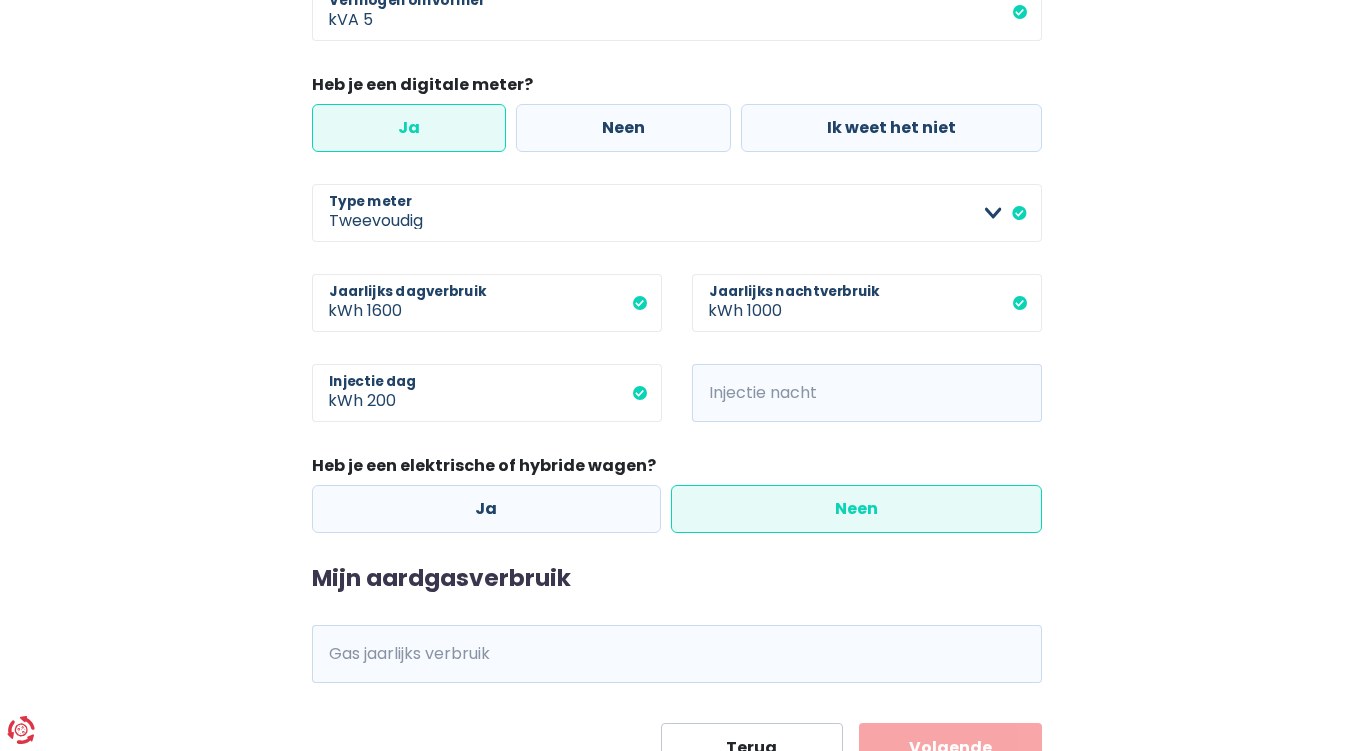 scroll, scrollTop: 813, scrollLeft: 0, axis: vertical 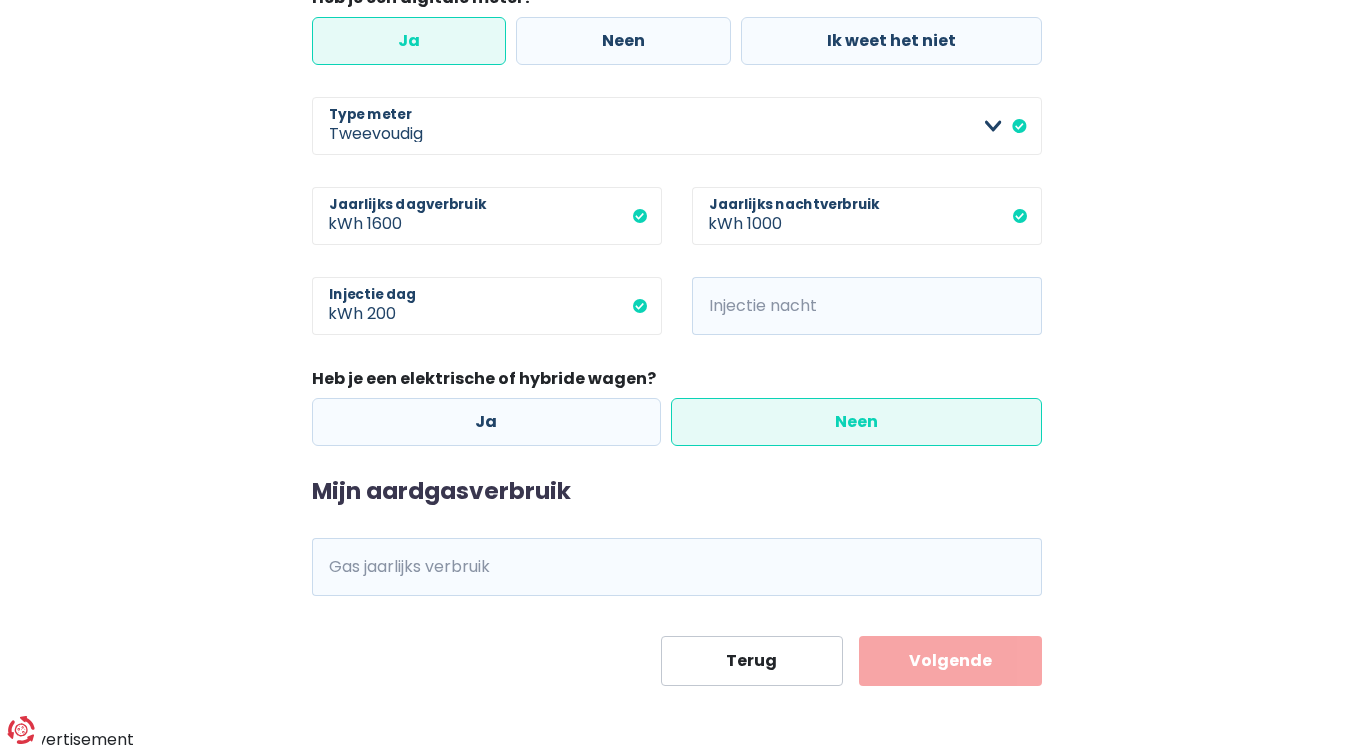 click on "kWh" at bounding box center (339, 567) 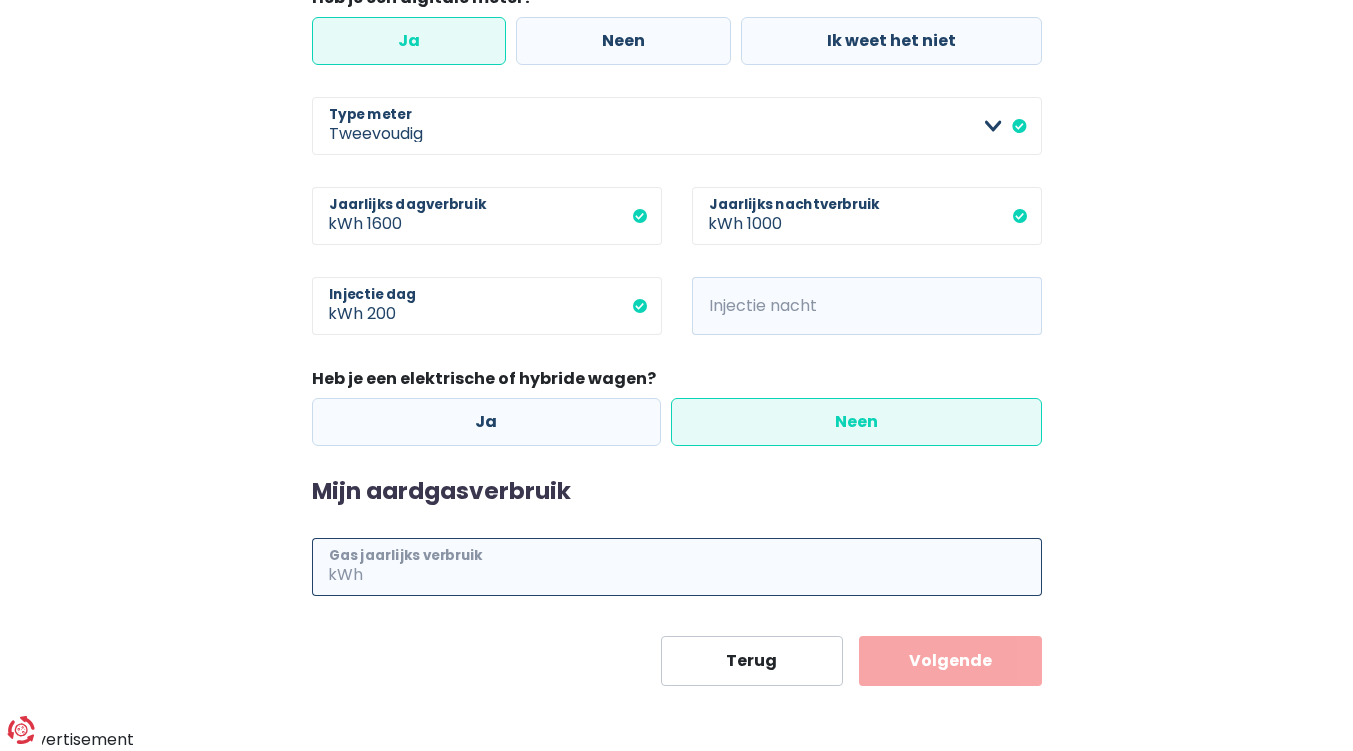click on "Gas jaarlijks verbruik" at bounding box center [704, 567] 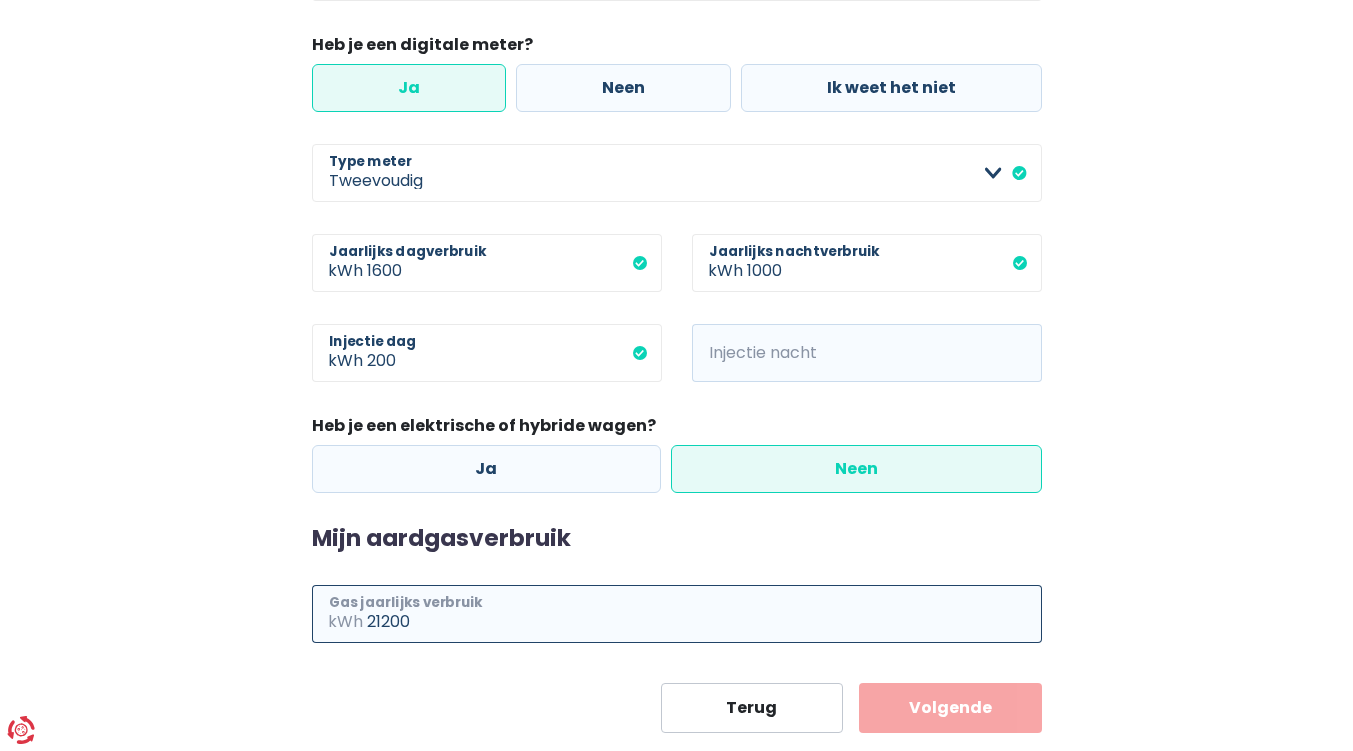 scroll, scrollTop: 813, scrollLeft: 0, axis: vertical 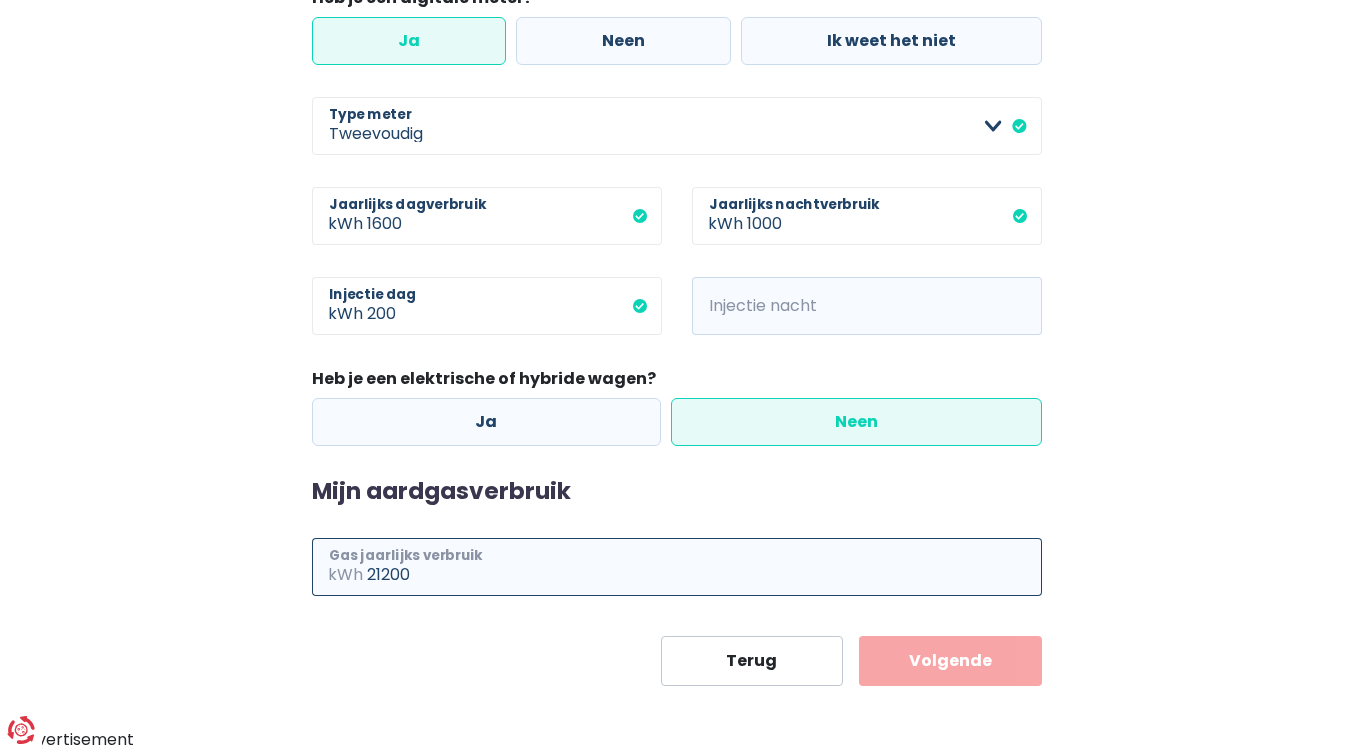 type on "21200" 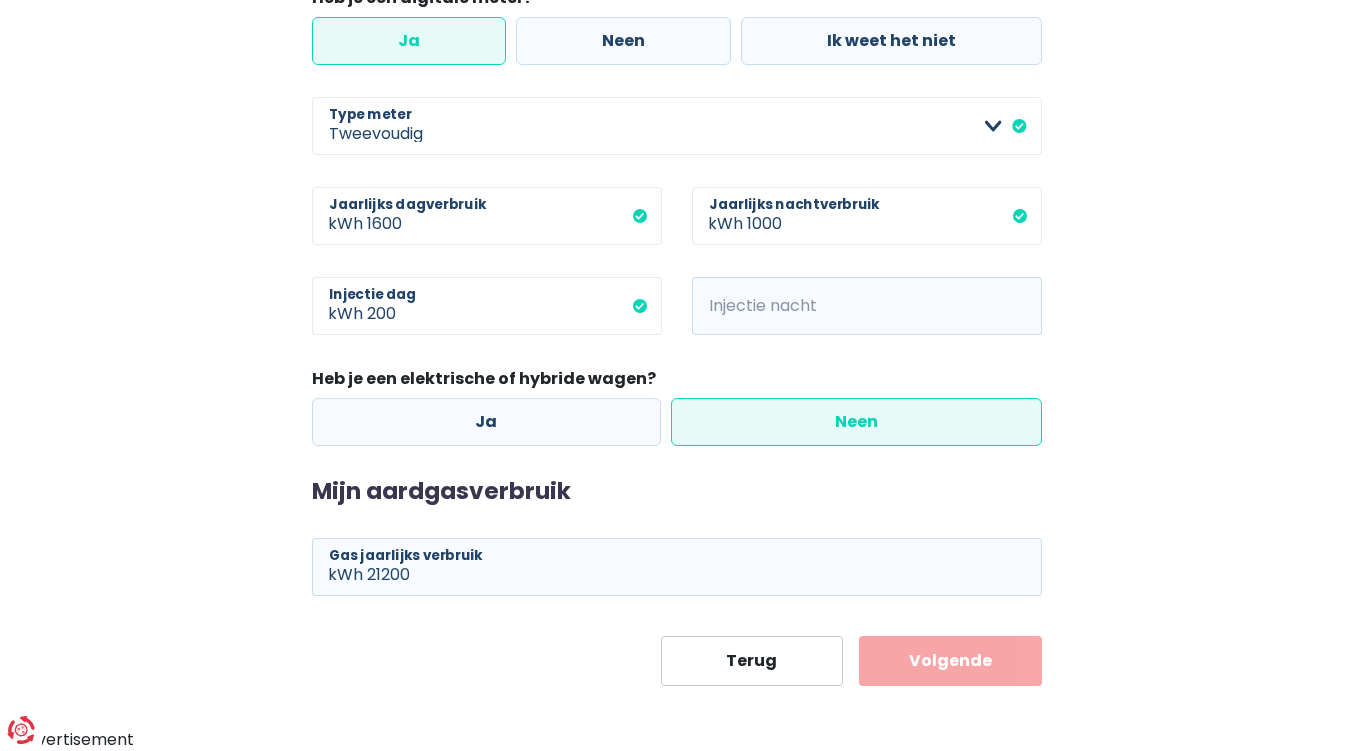 click on "Volgende" at bounding box center [950, 661] 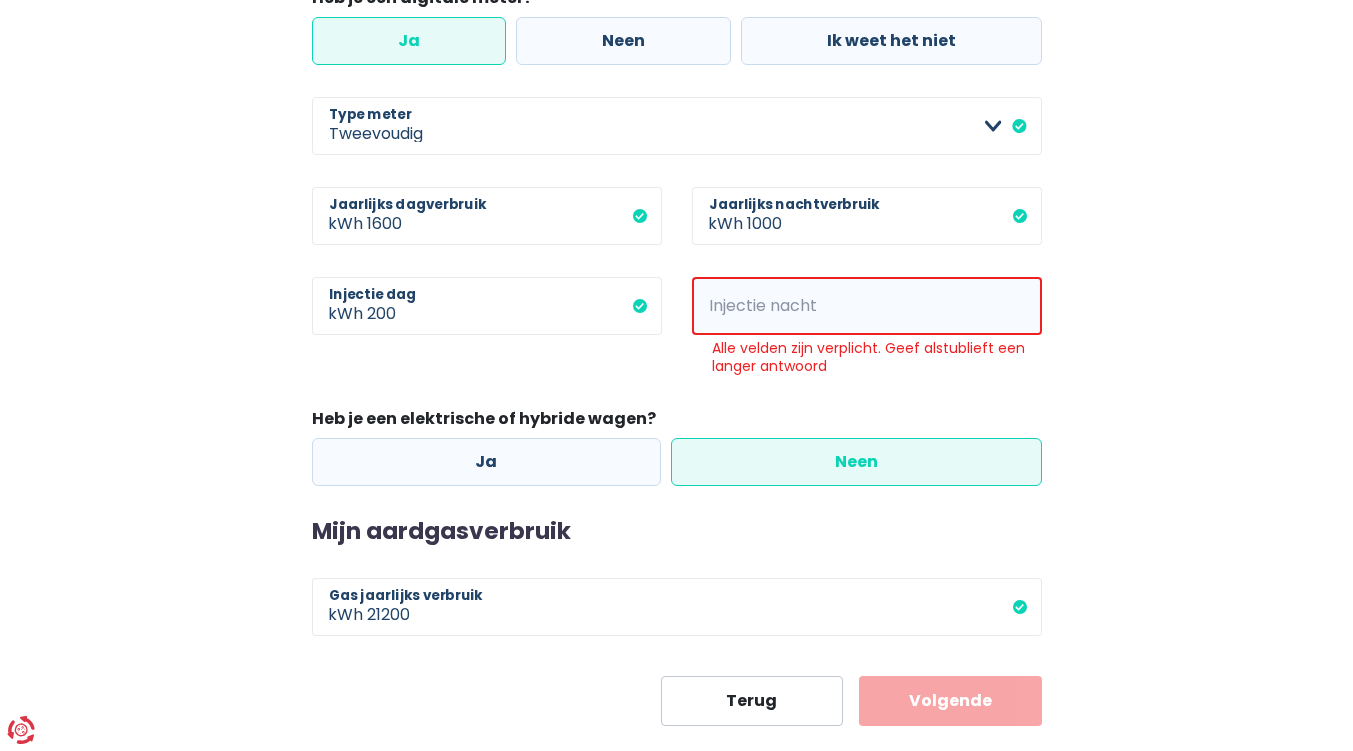 scroll, scrollTop: 853, scrollLeft: 0, axis: vertical 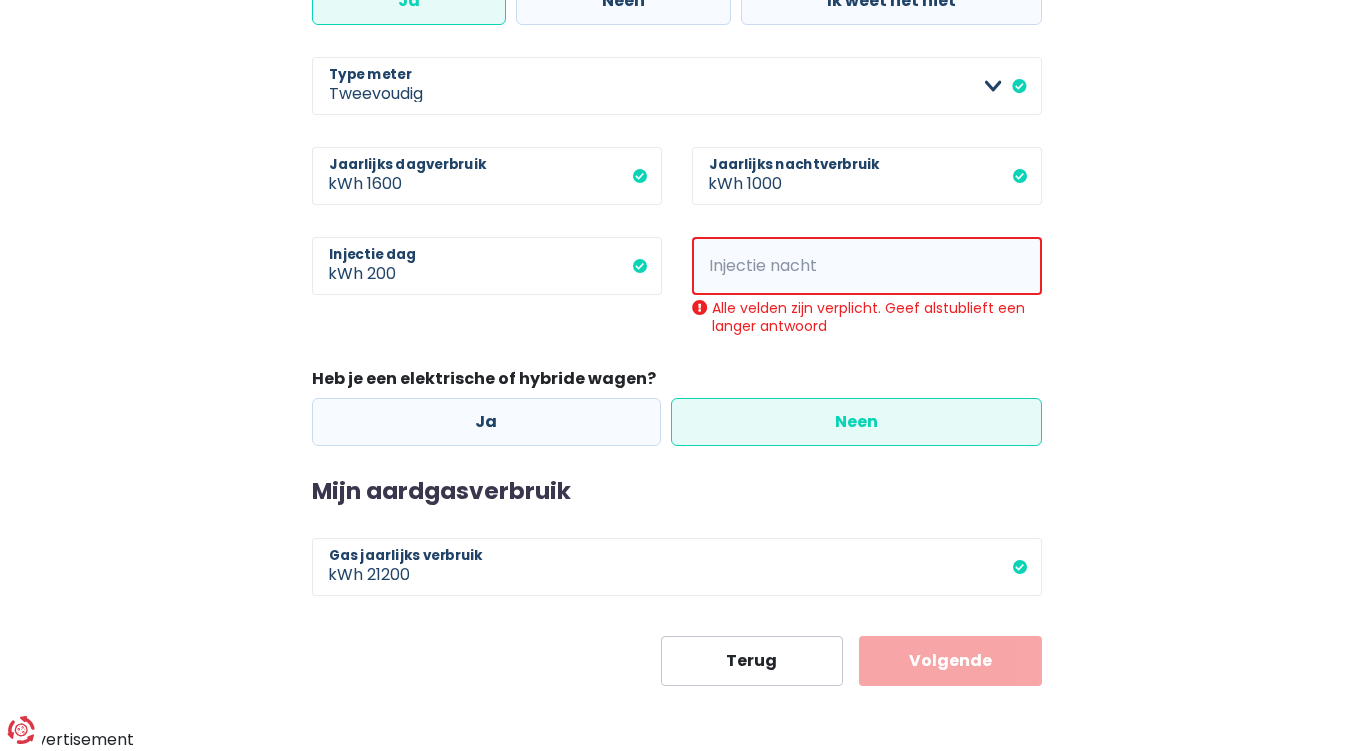 type 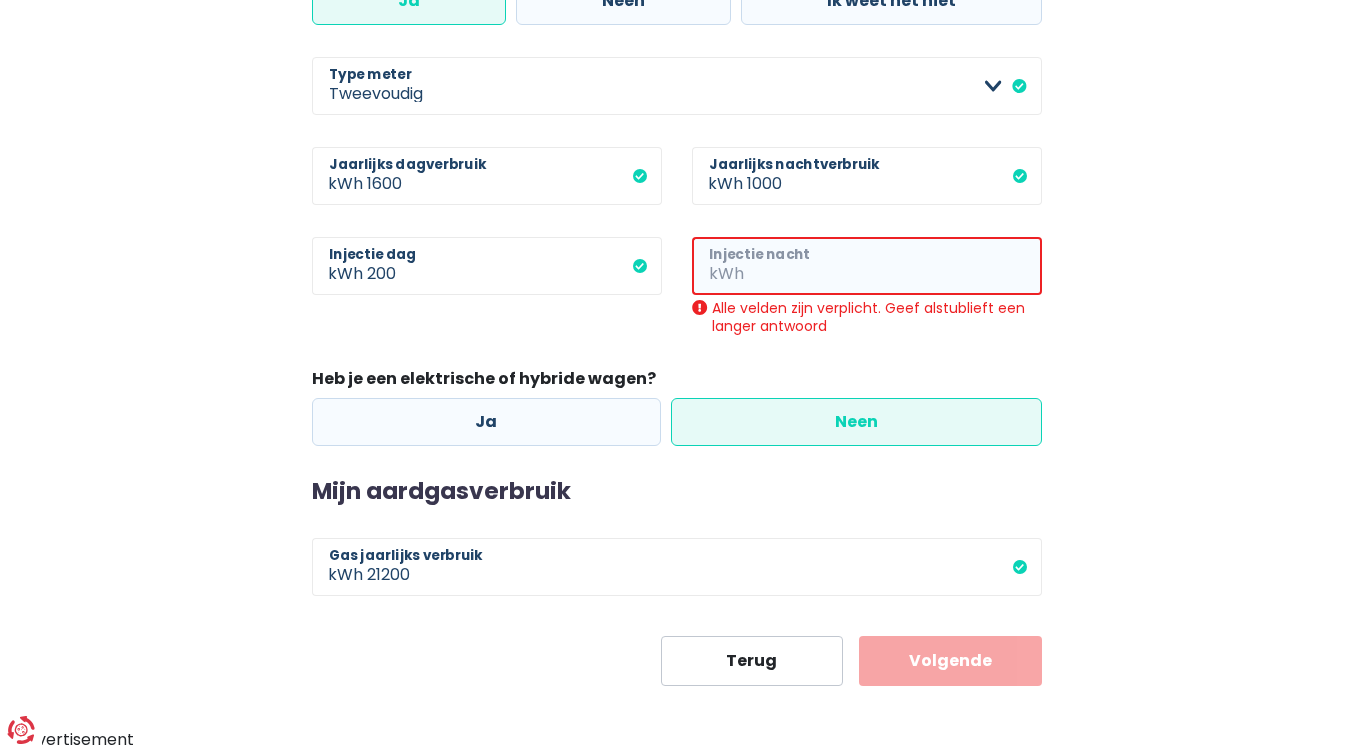 click on "Injectie nacht" at bounding box center [895, 266] 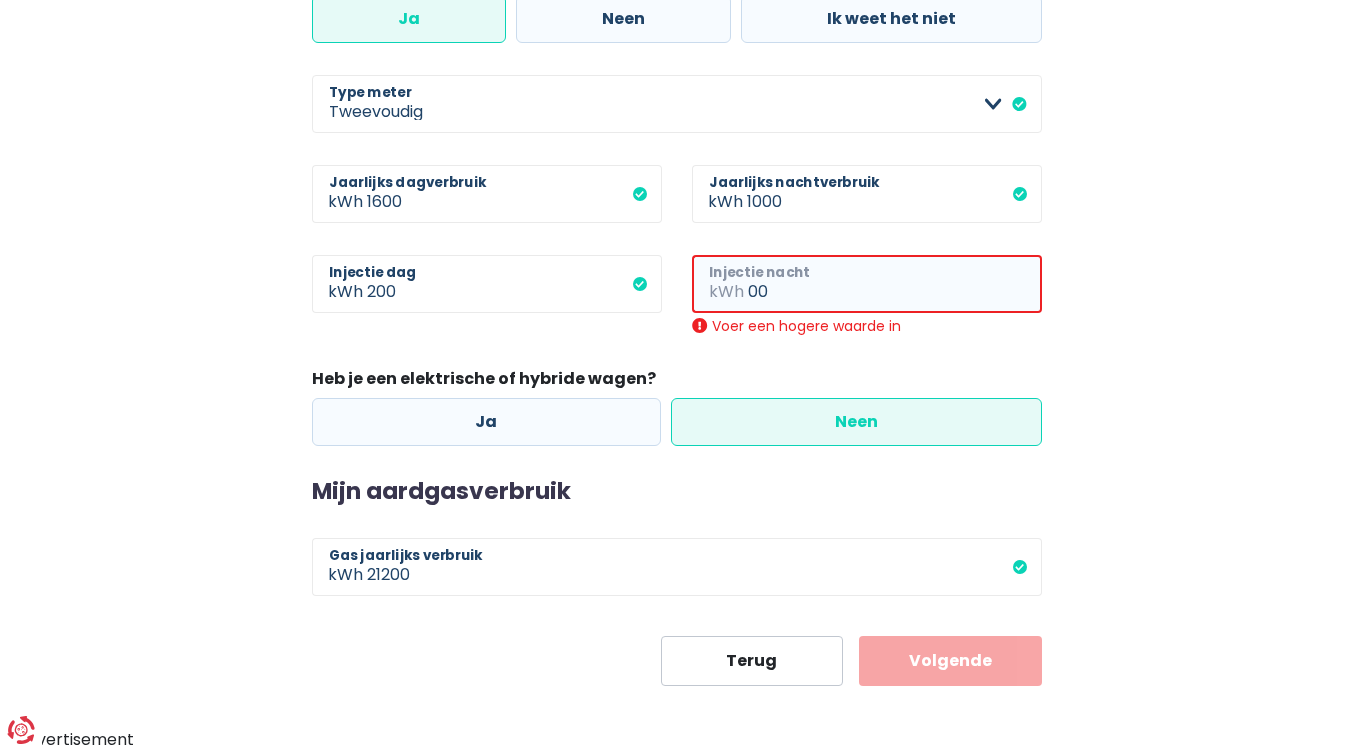 type on "0" 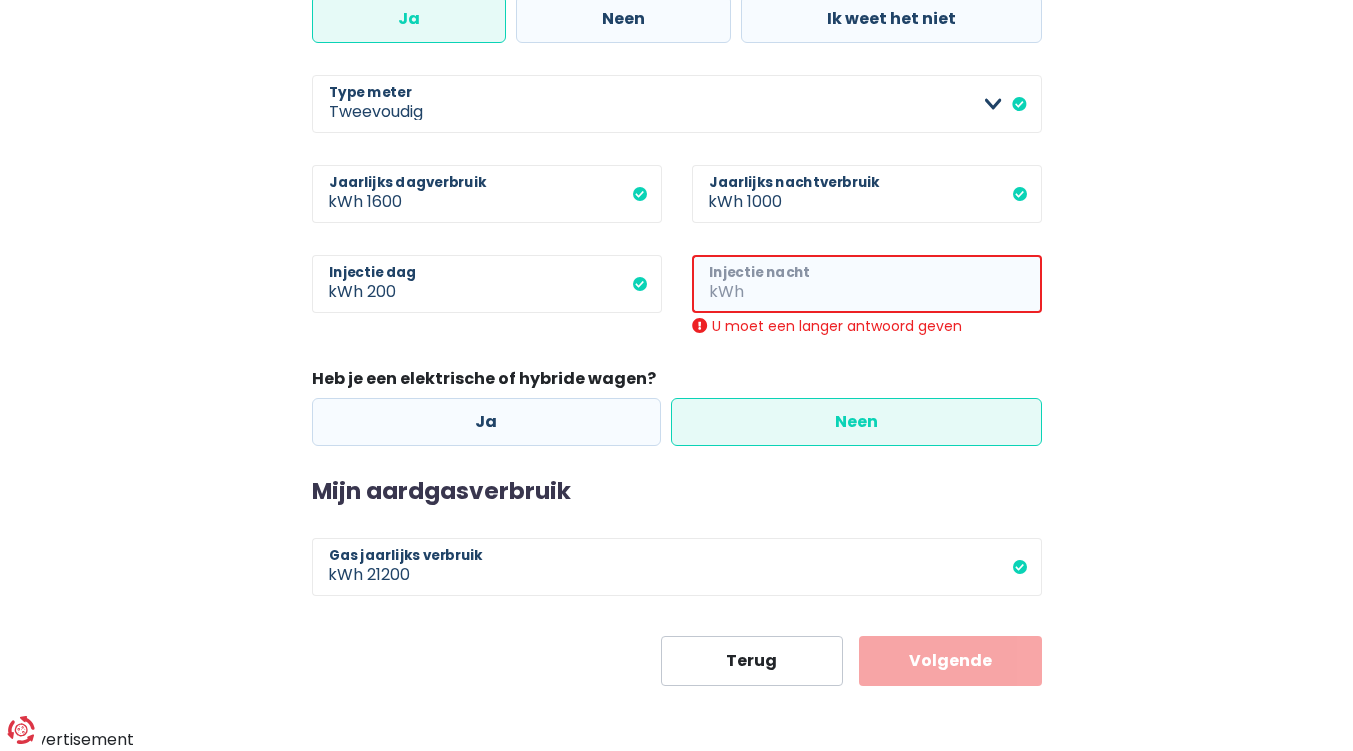 scroll, scrollTop: 853, scrollLeft: 0, axis: vertical 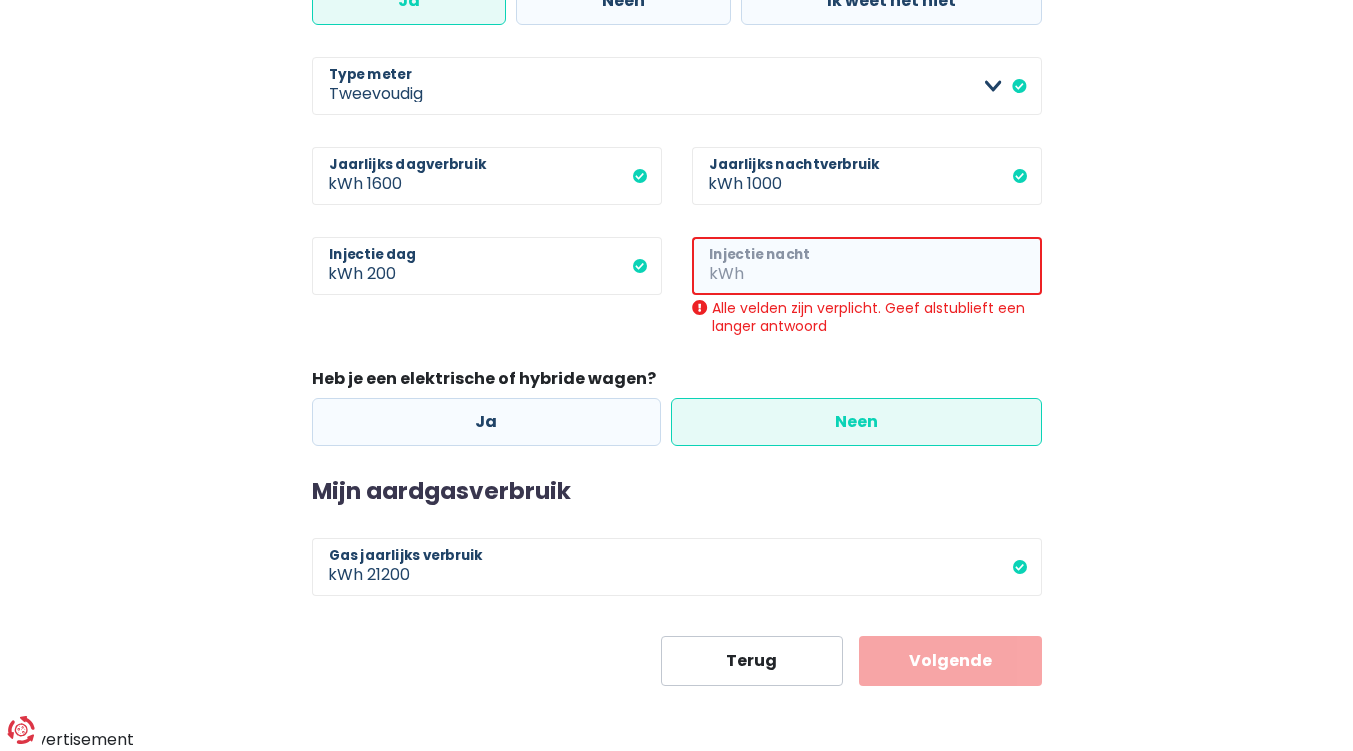 type on "1" 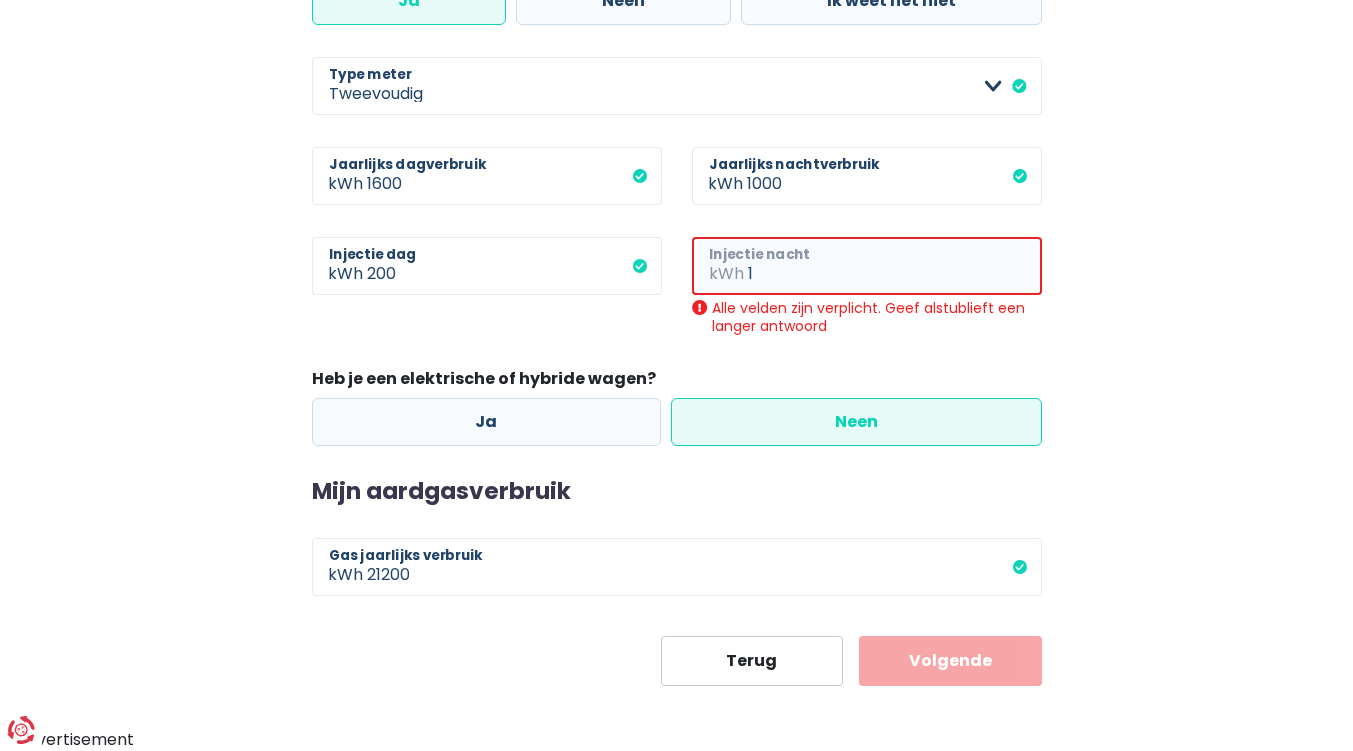scroll, scrollTop: 835, scrollLeft: 0, axis: vertical 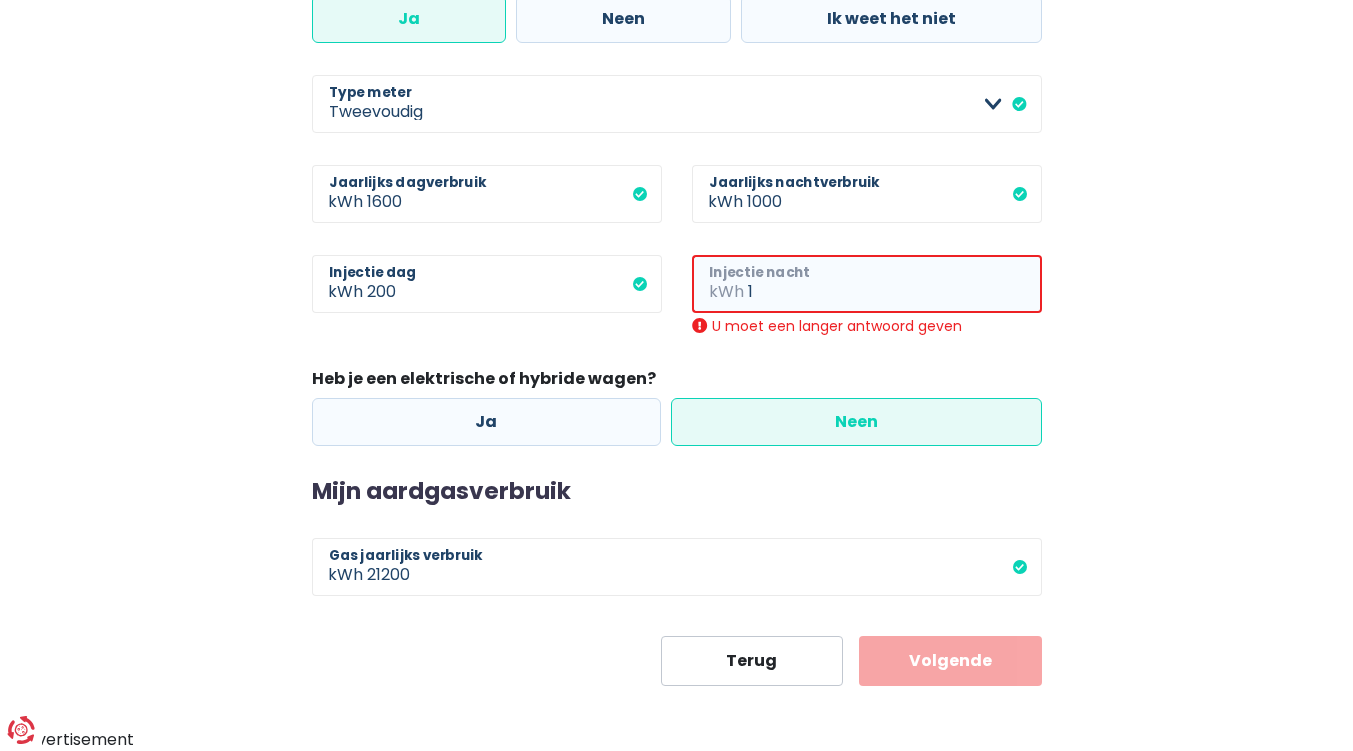 type 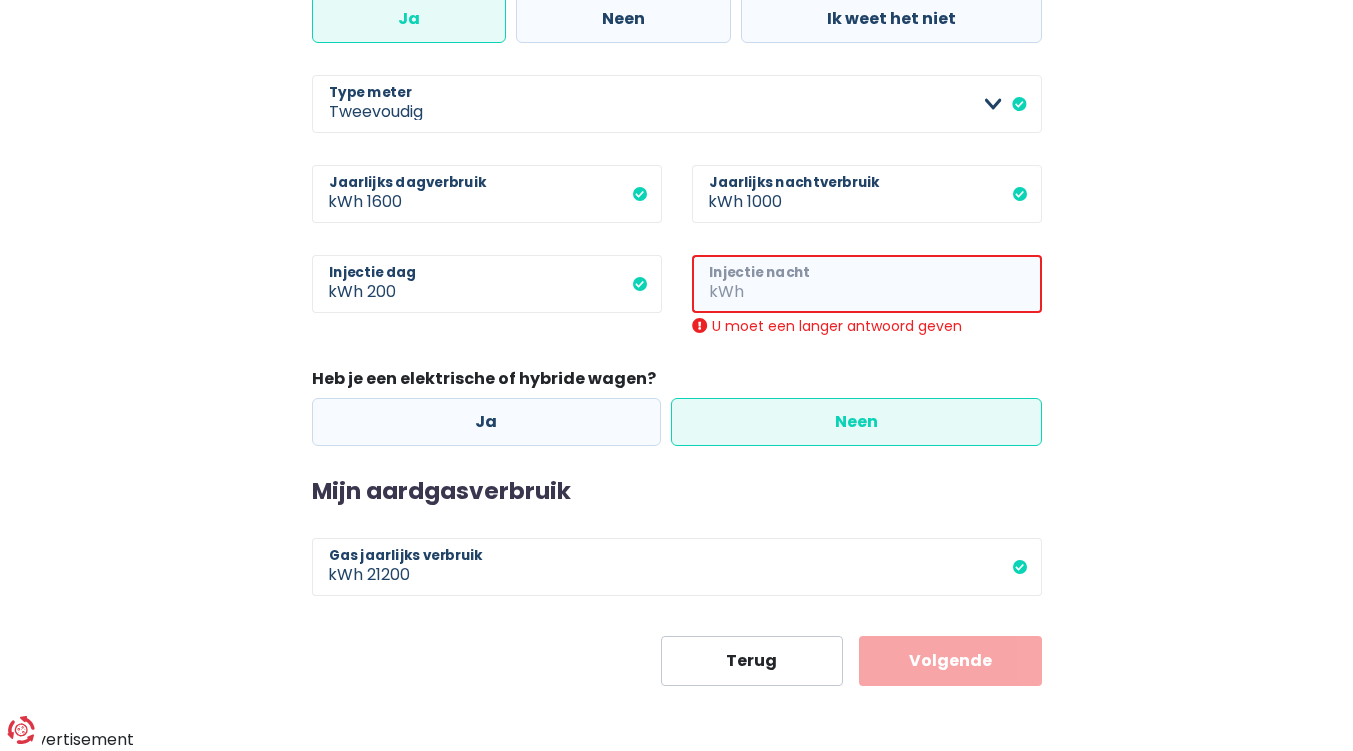 scroll, scrollTop: 853, scrollLeft: 0, axis: vertical 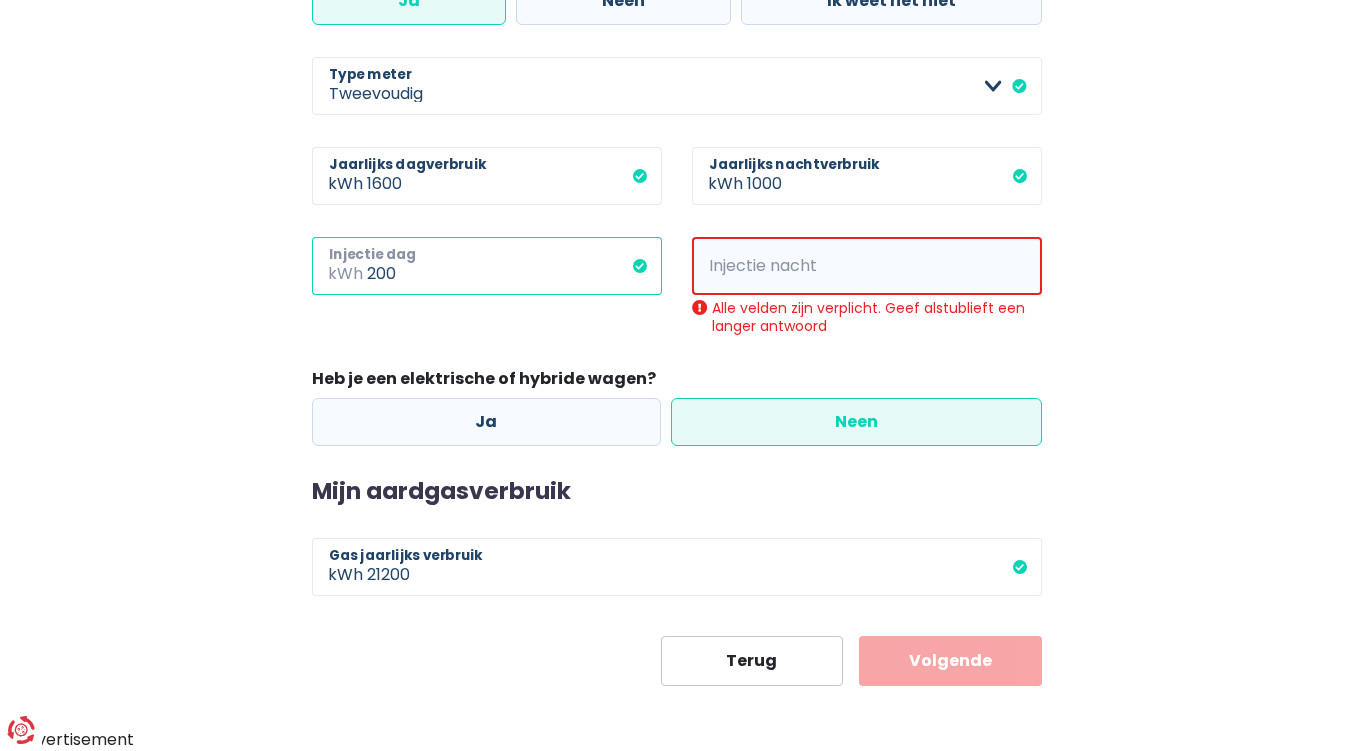 drag, startPoint x: 401, startPoint y: 273, endPoint x: 366, endPoint y: 270, distance: 35.128338 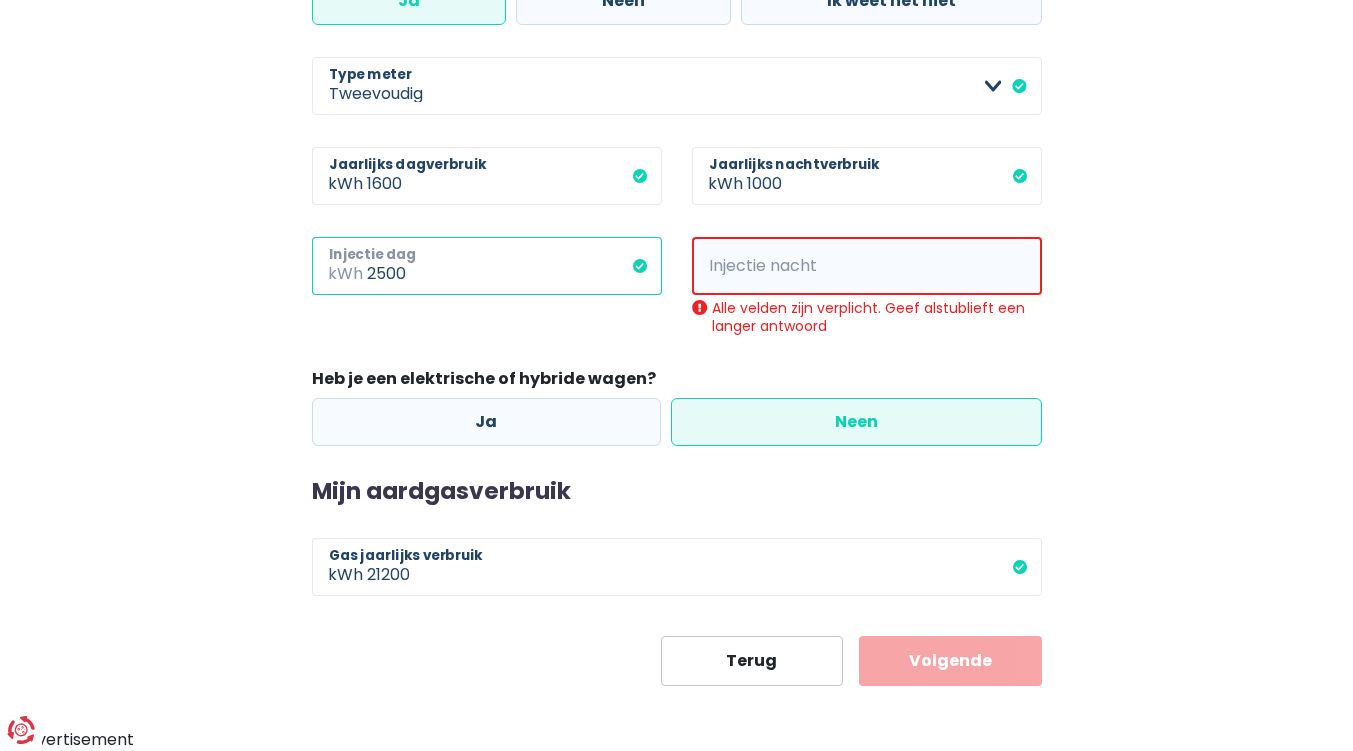 type on "2500" 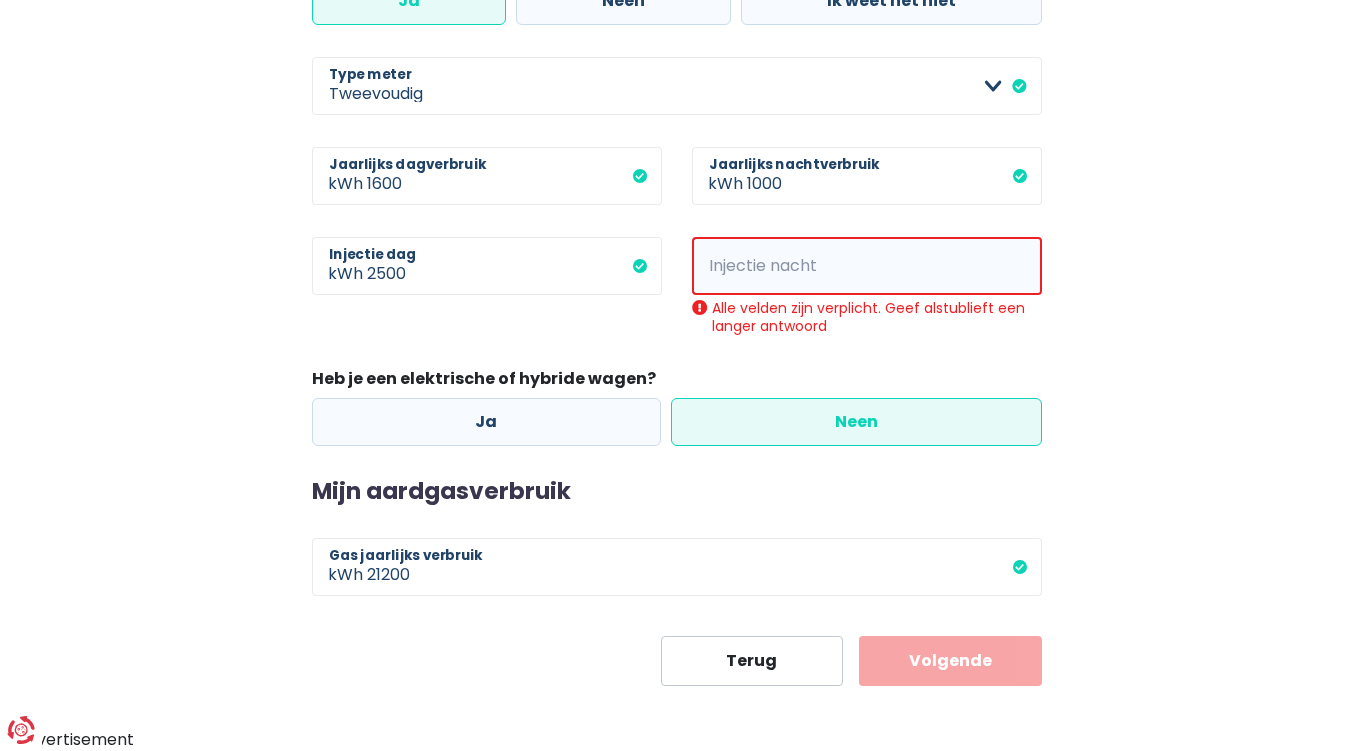 click on "kWh" at bounding box center (720, 266) 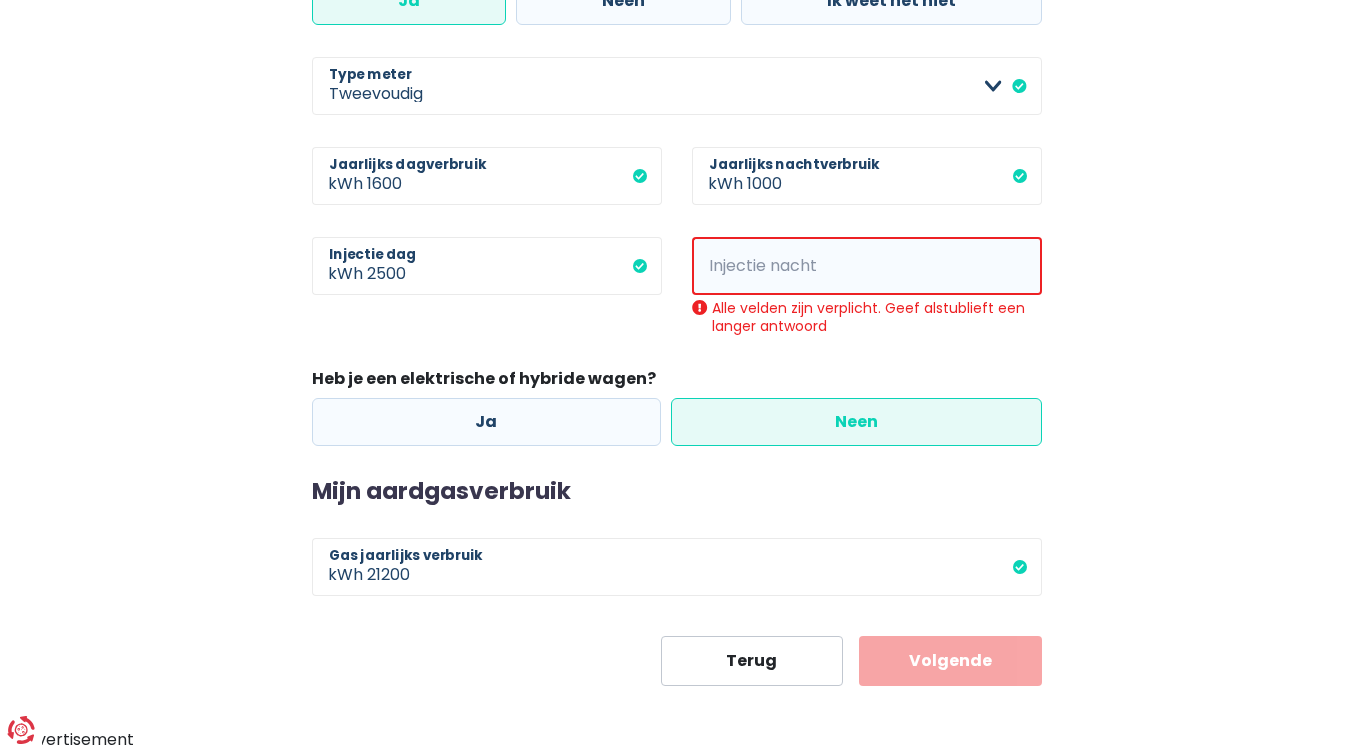 click on "kWh" at bounding box center (720, 266) 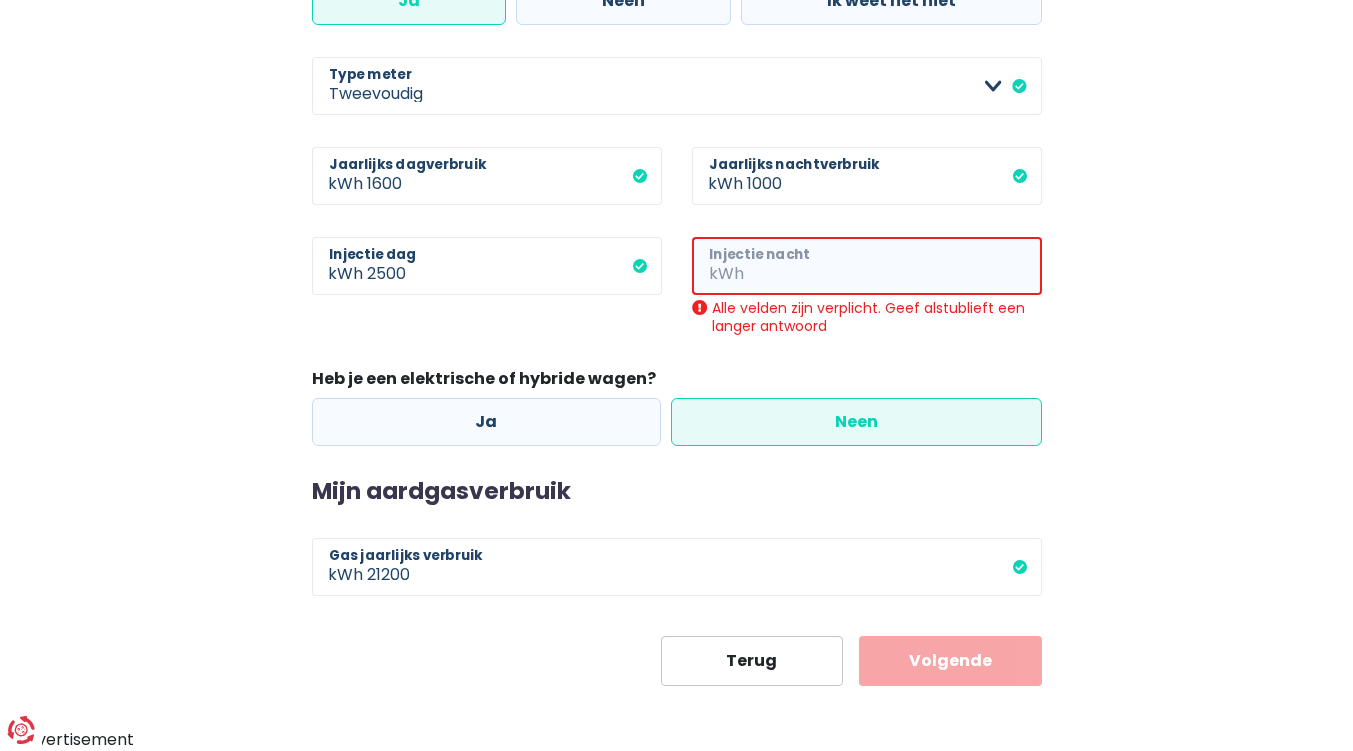 click on "Injectie nacht" at bounding box center (895, 266) 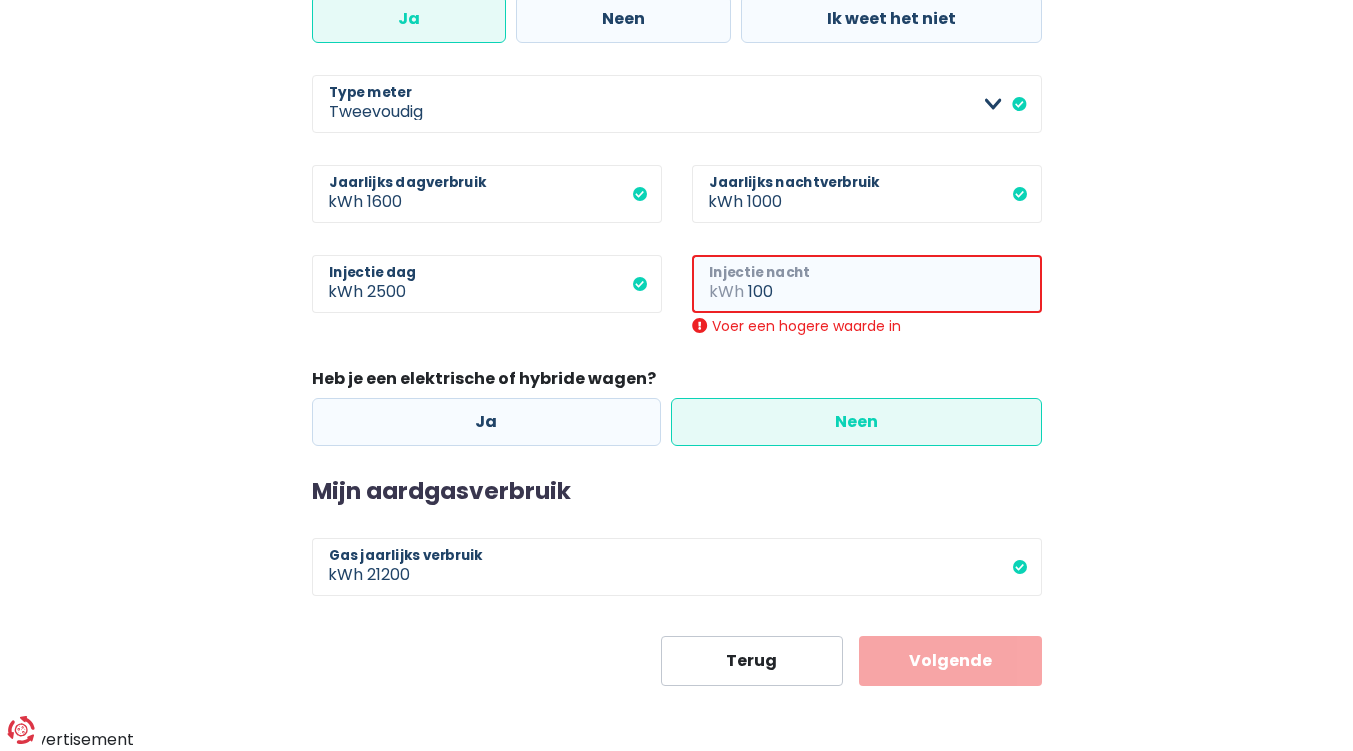 scroll, scrollTop: 813, scrollLeft: 0, axis: vertical 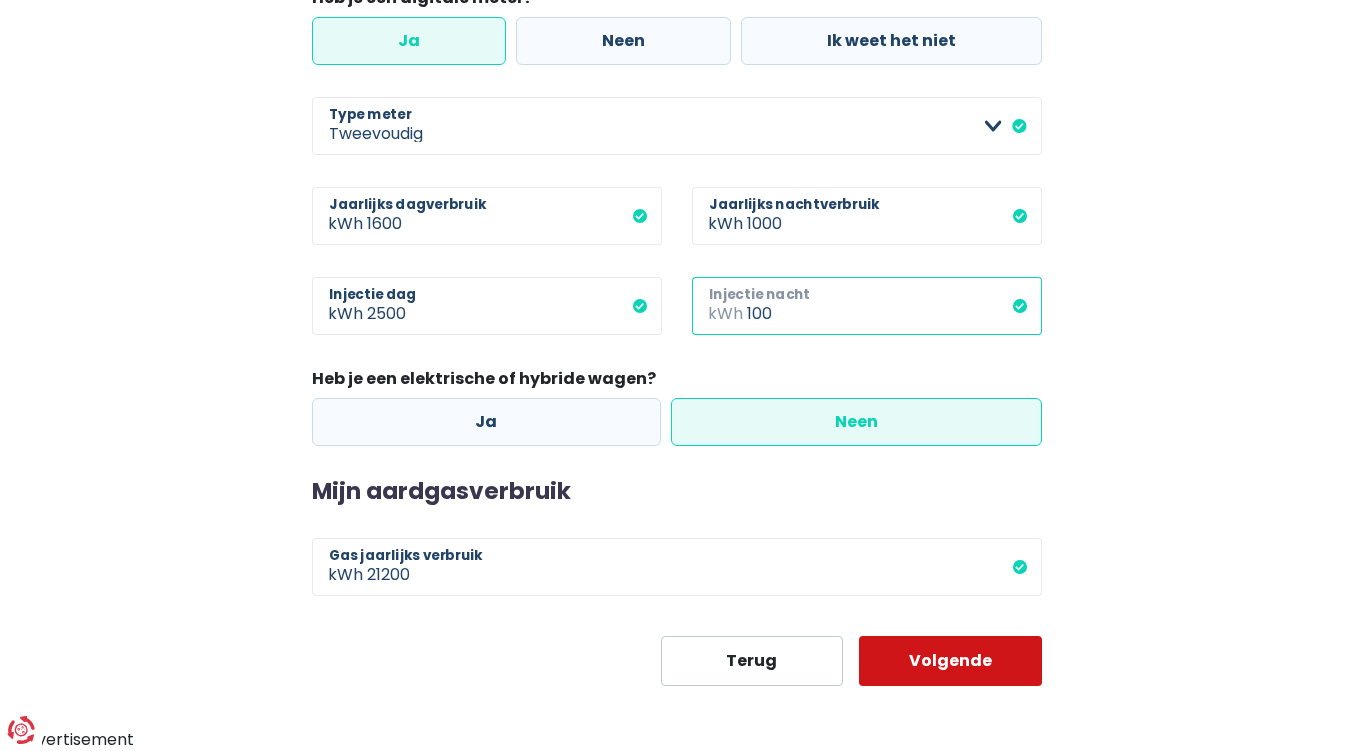 type on "100" 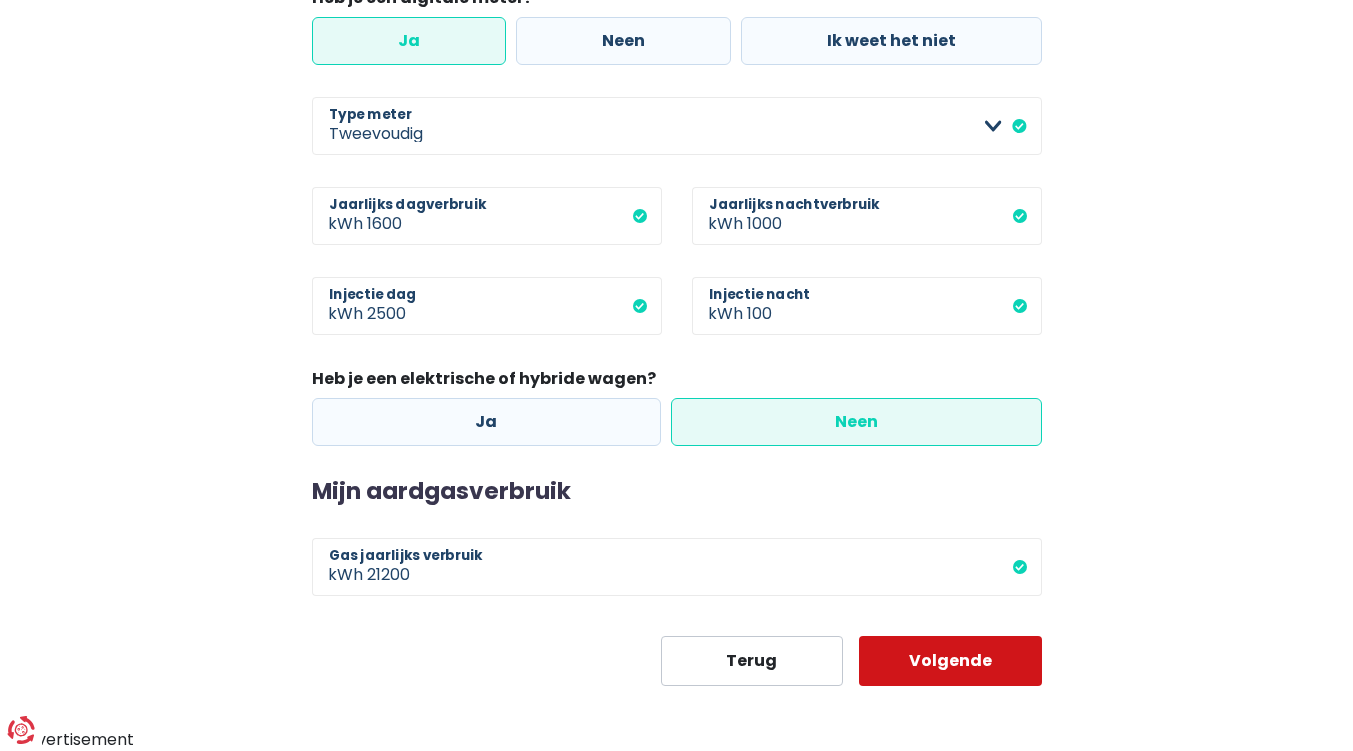 click on "Volgende" at bounding box center [950, 661] 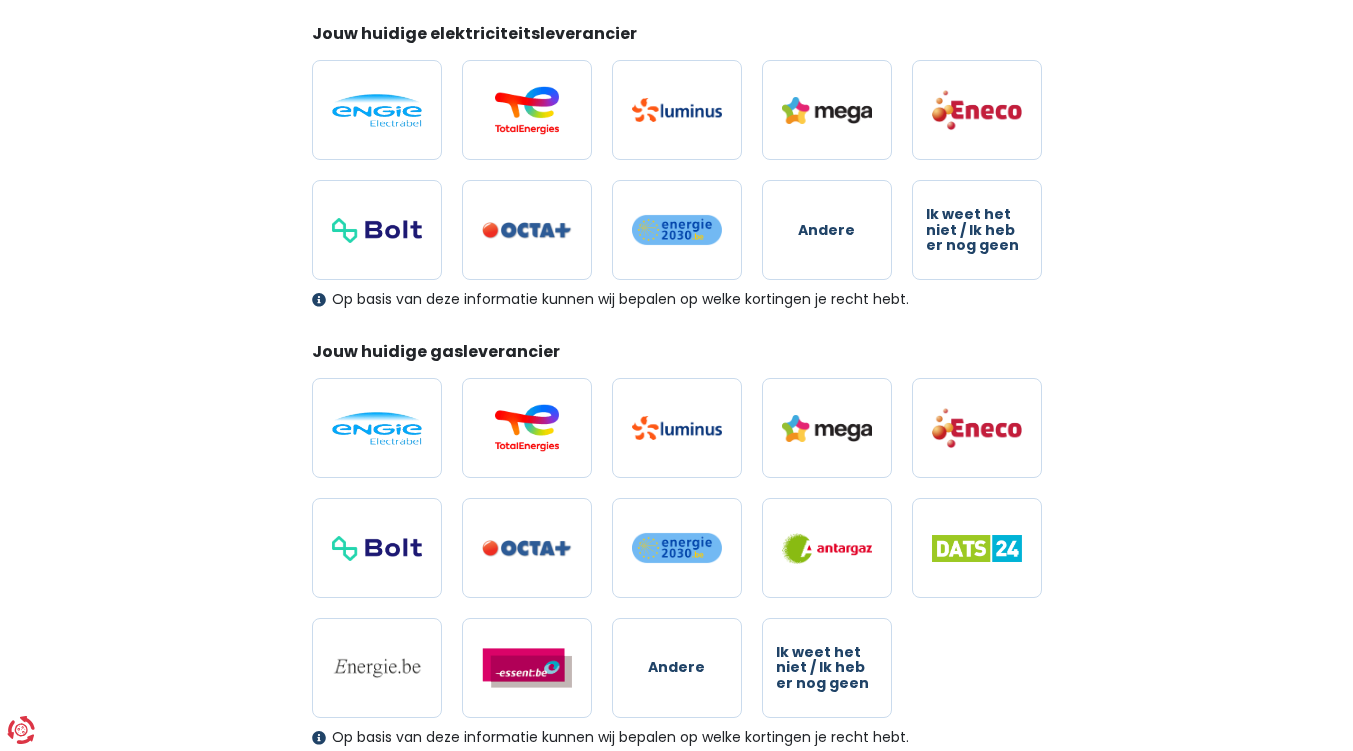 scroll, scrollTop: 274, scrollLeft: 0, axis: vertical 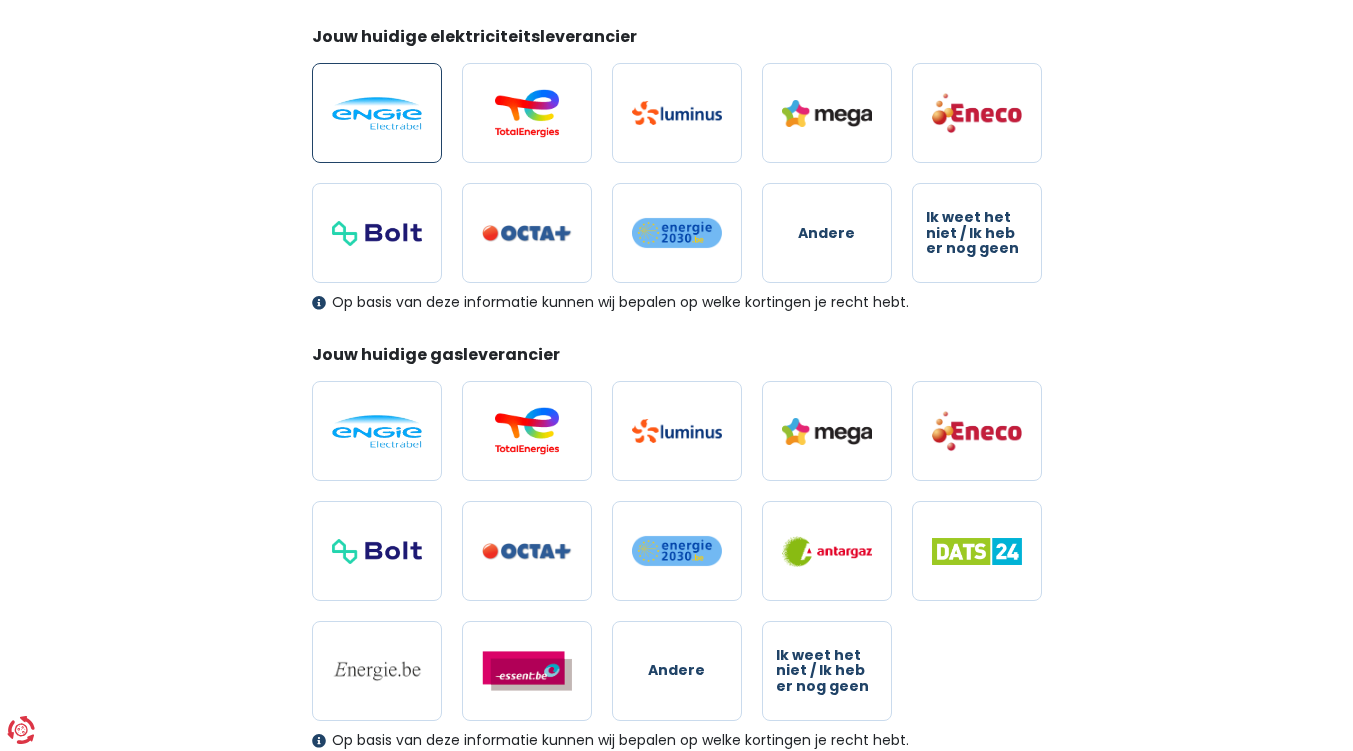 click at bounding box center [377, 113] 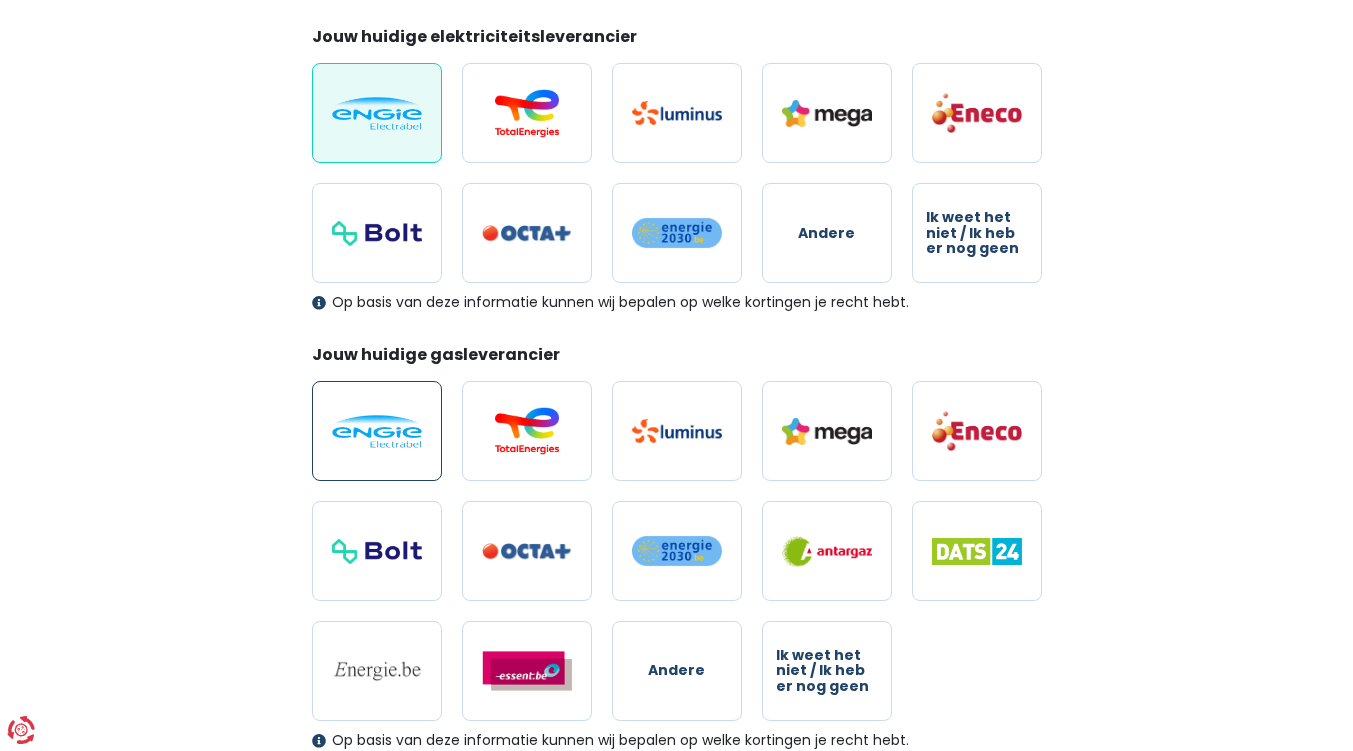 click at bounding box center (377, 431) 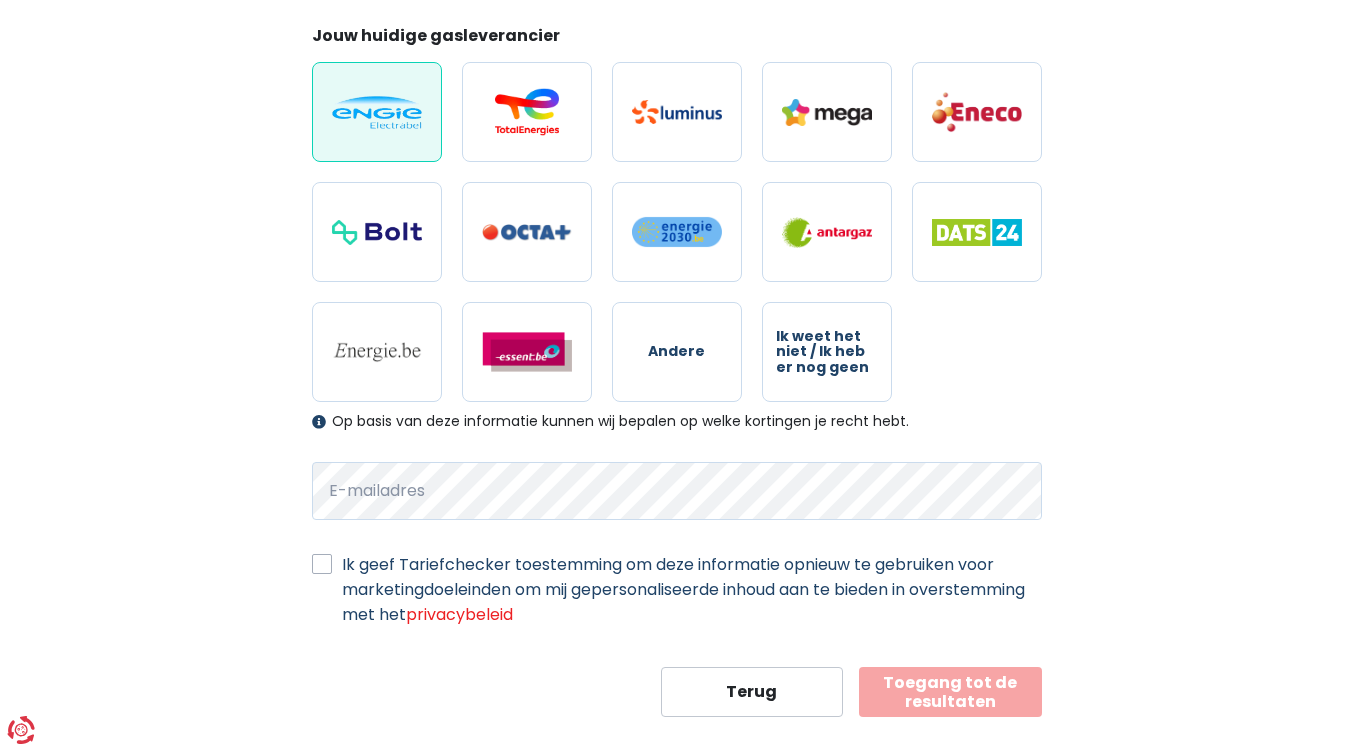 scroll, scrollTop: 621, scrollLeft: 0, axis: vertical 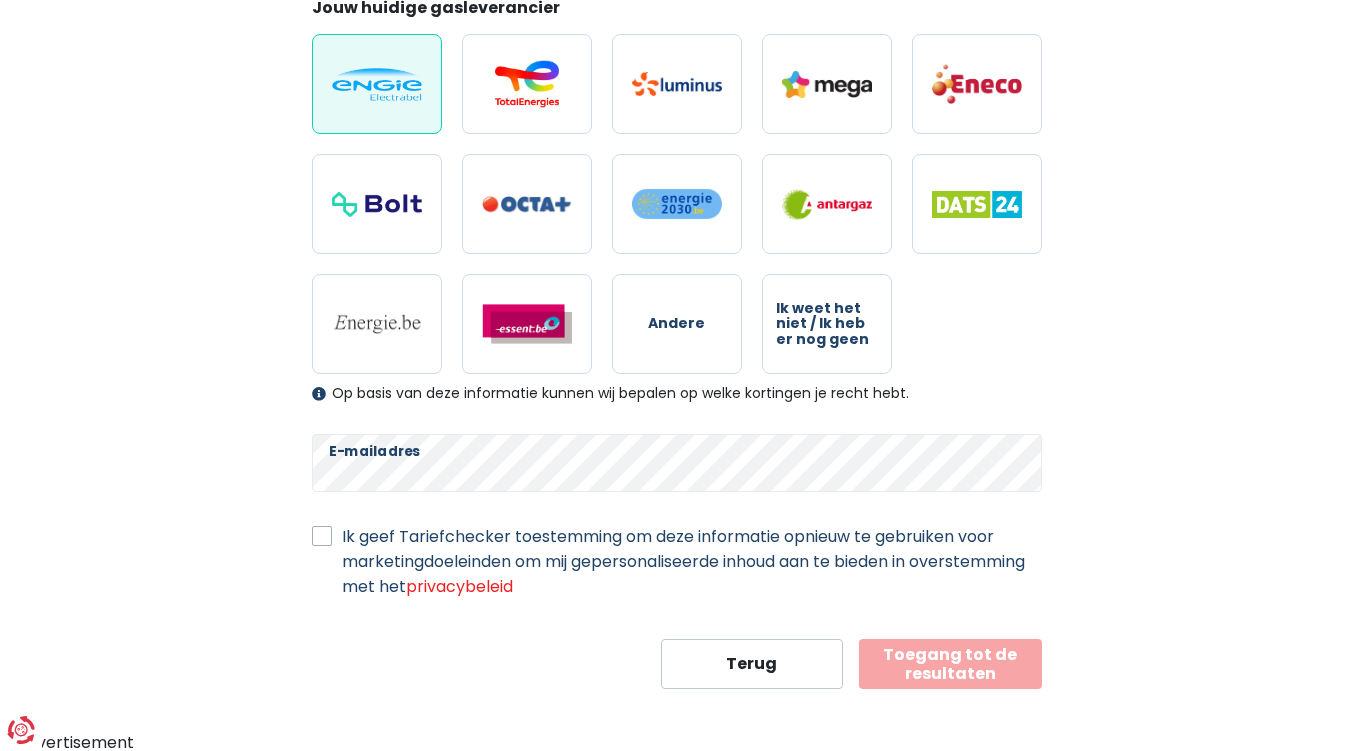 click on "Ik geef Tariefchecker toestemming om deze informatie opnieuw te gebruiken voor marketingdoeleinden om mij gepersonaliseerde inhoud aan te bieden in overstemming met het
privacybeleid" at bounding box center [692, 561] 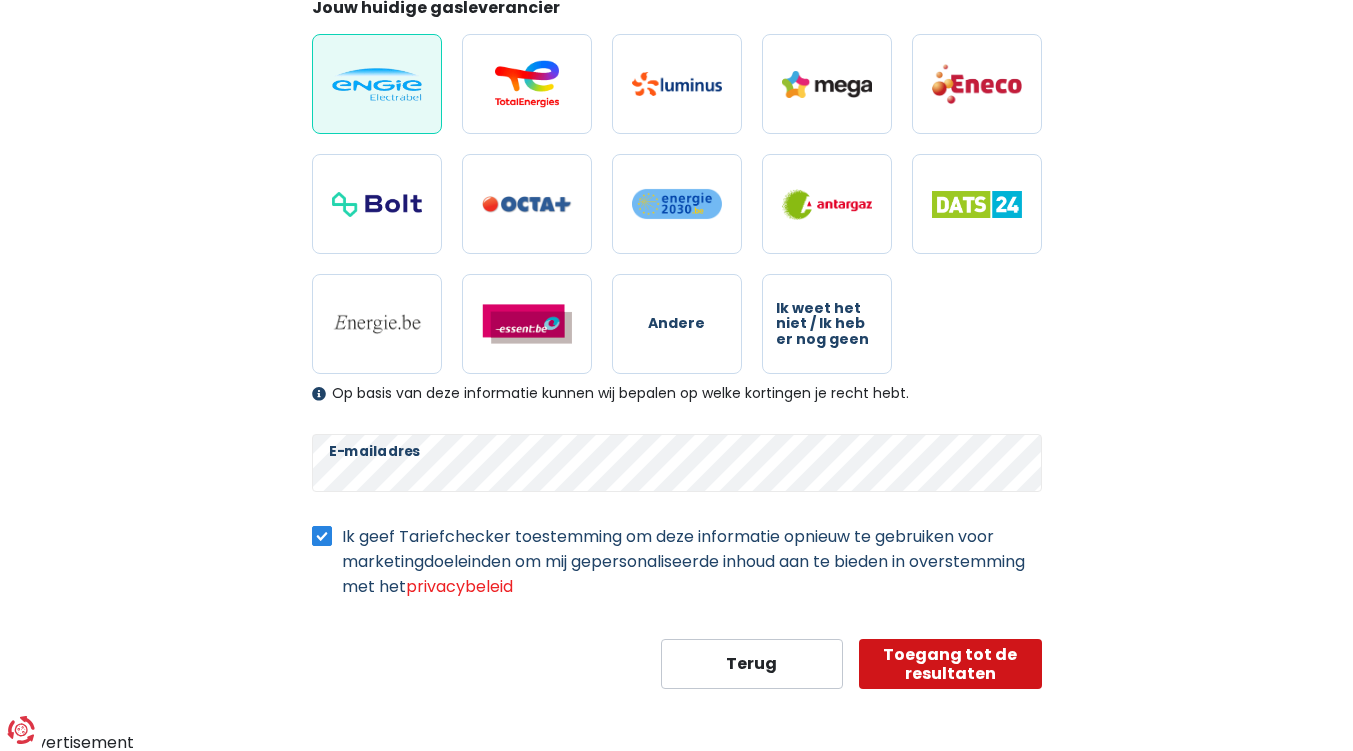 click on "Toegang tot de resultaten" at bounding box center (950, 664) 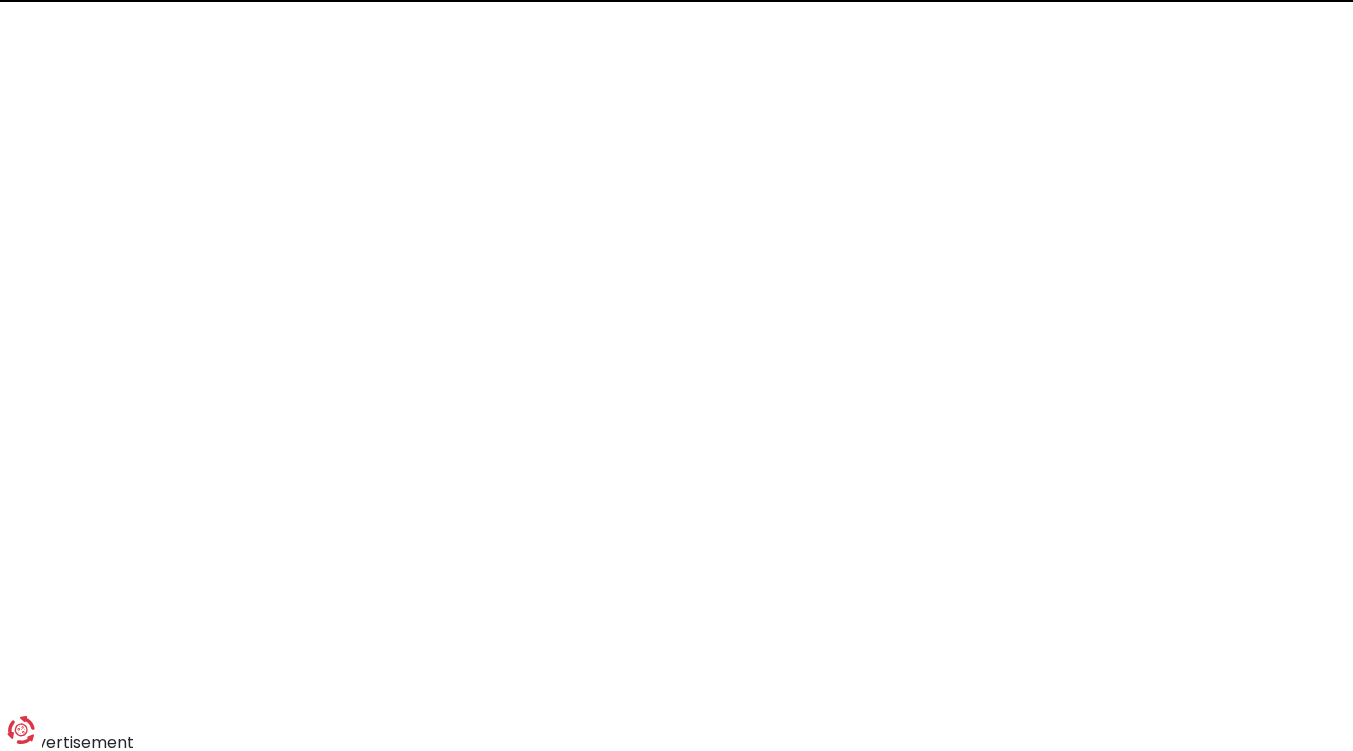 scroll, scrollTop: 0, scrollLeft: 0, axis: both 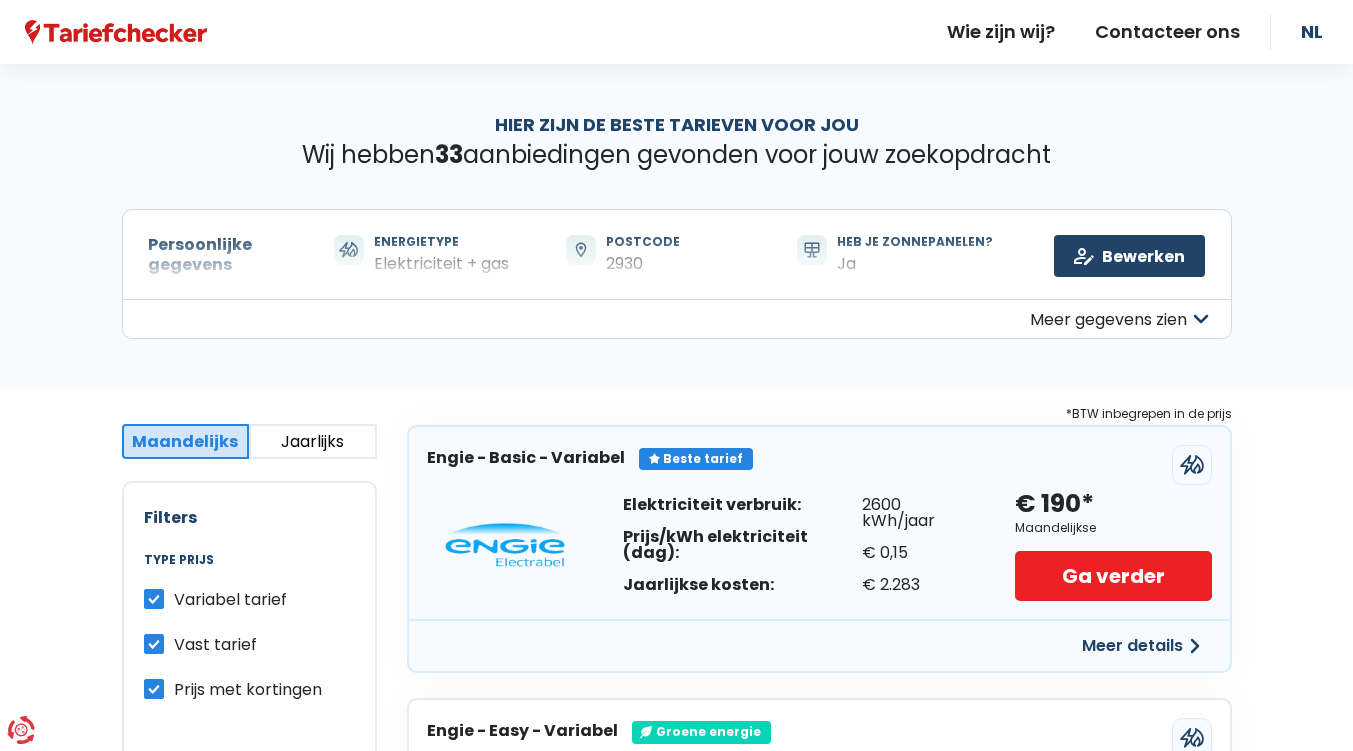 click on "Variabel tarief" at bounding box center [230, 599] 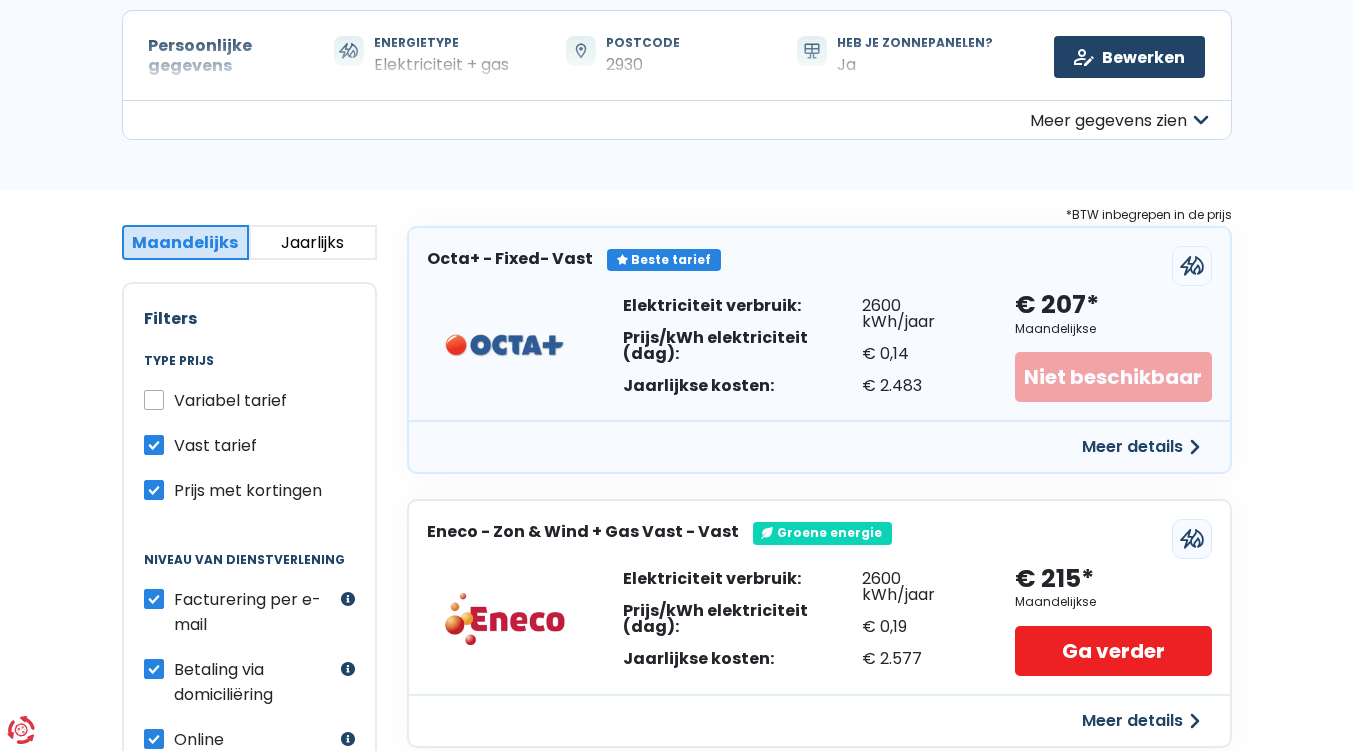 scroll, scrollTop: 192, scrollLeft: 0, axis: vertical 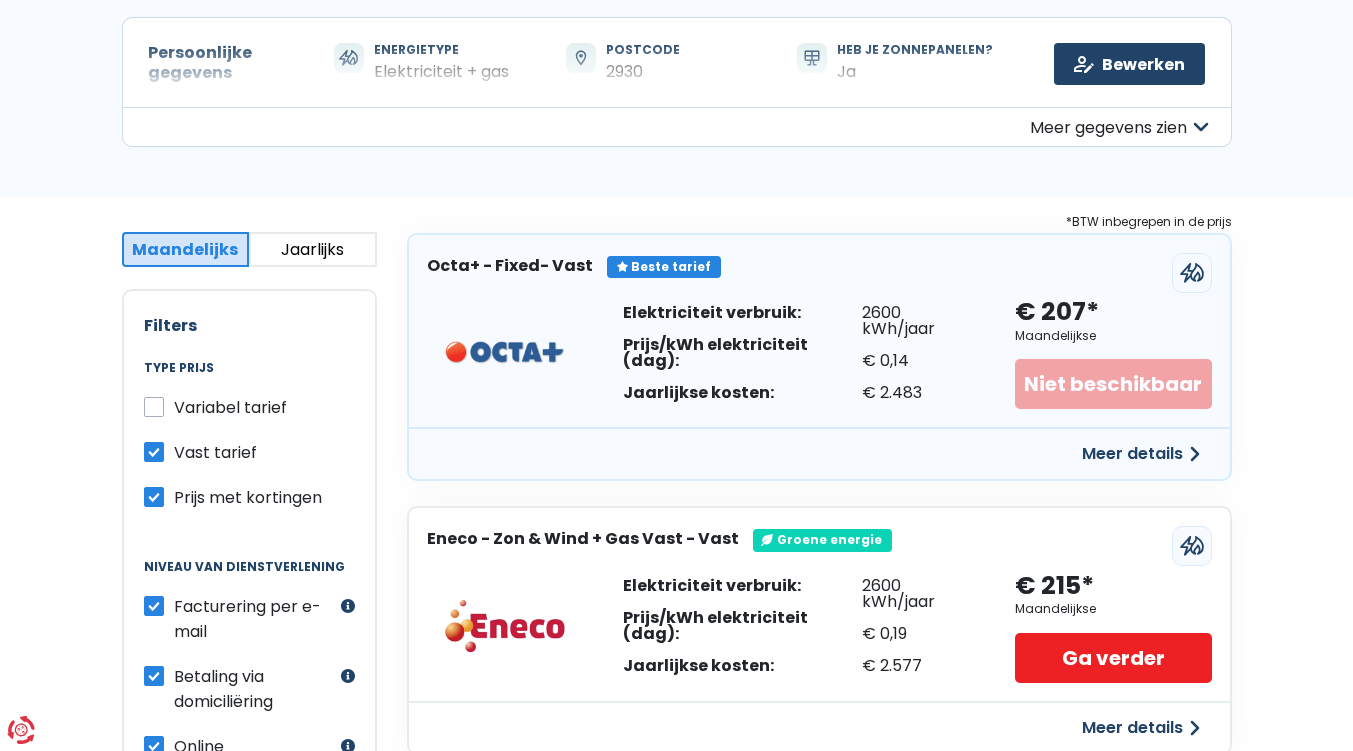 click on "Variabel tarief" at bounding box center [230, 407] 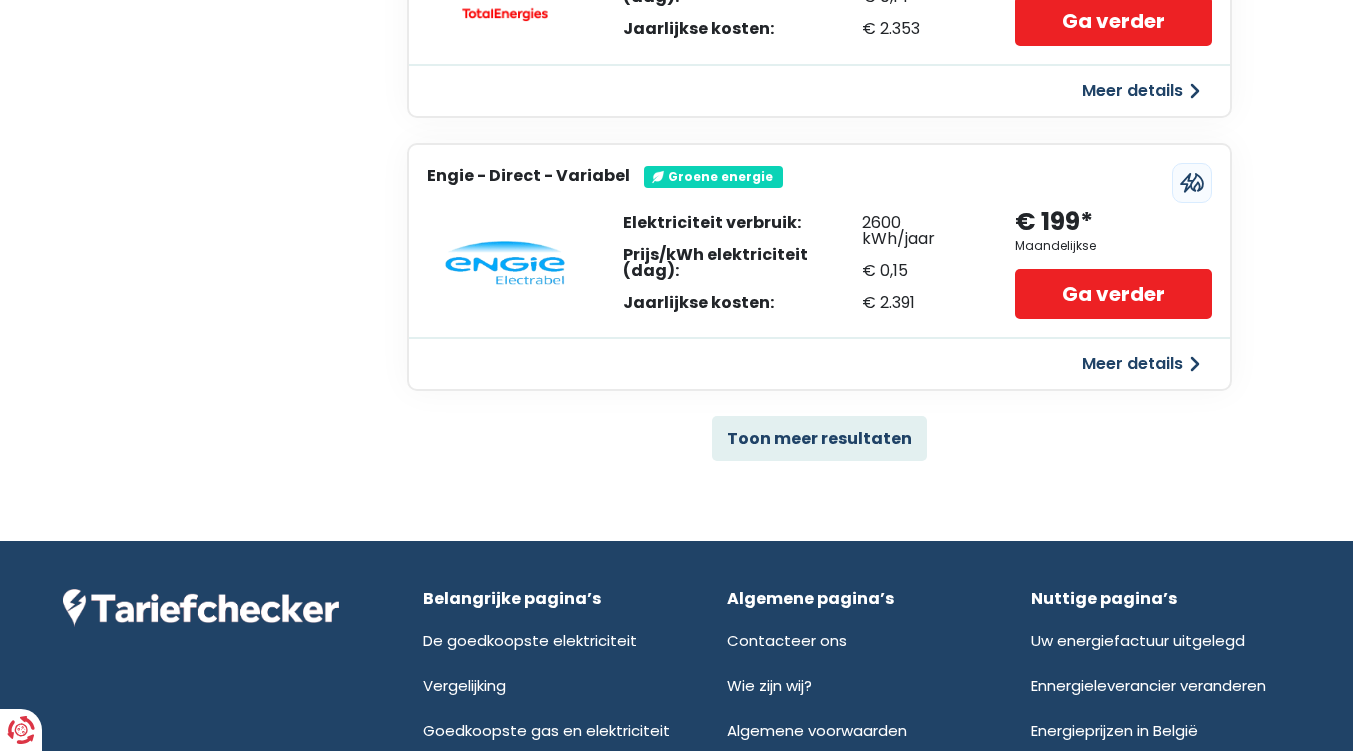 scroll, scrollTop: 1365, scrollLeft: 0, axis: vertical 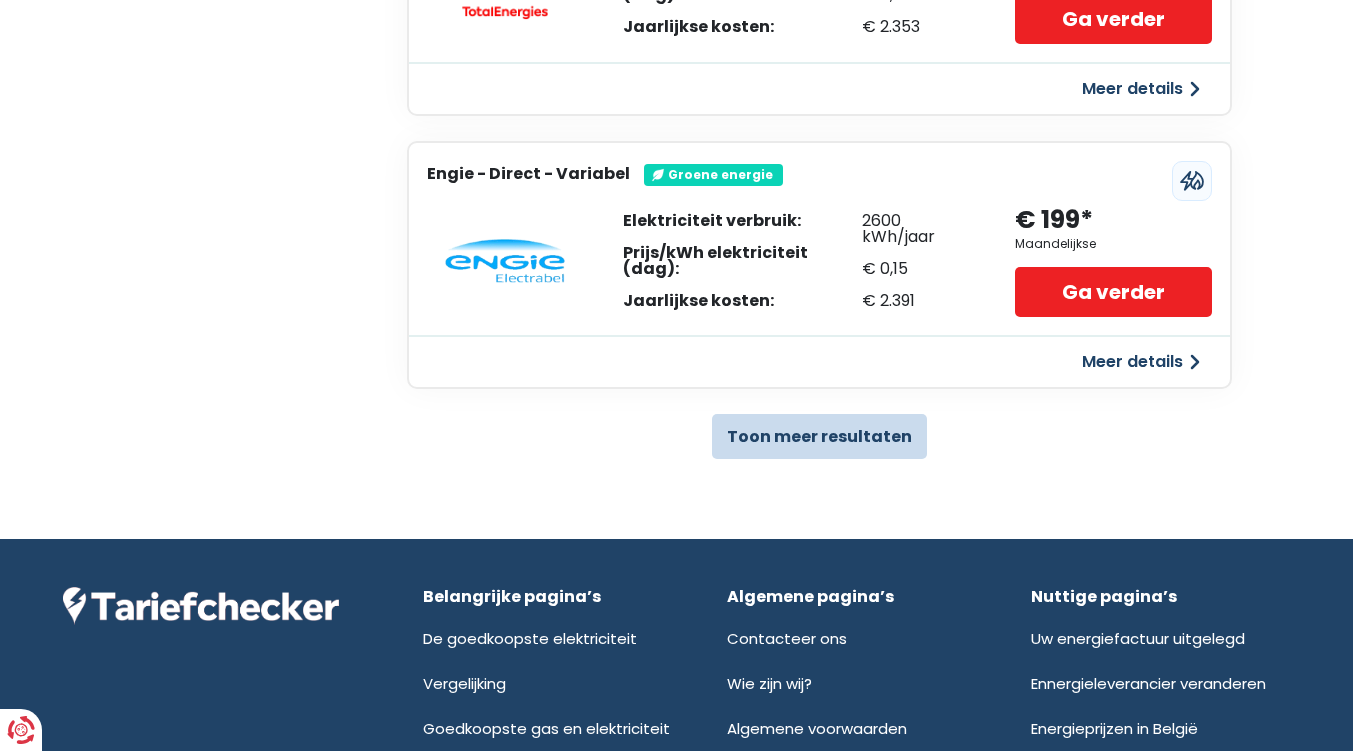 click on "Toon meer resultaten" at bounding box center (819, 436) 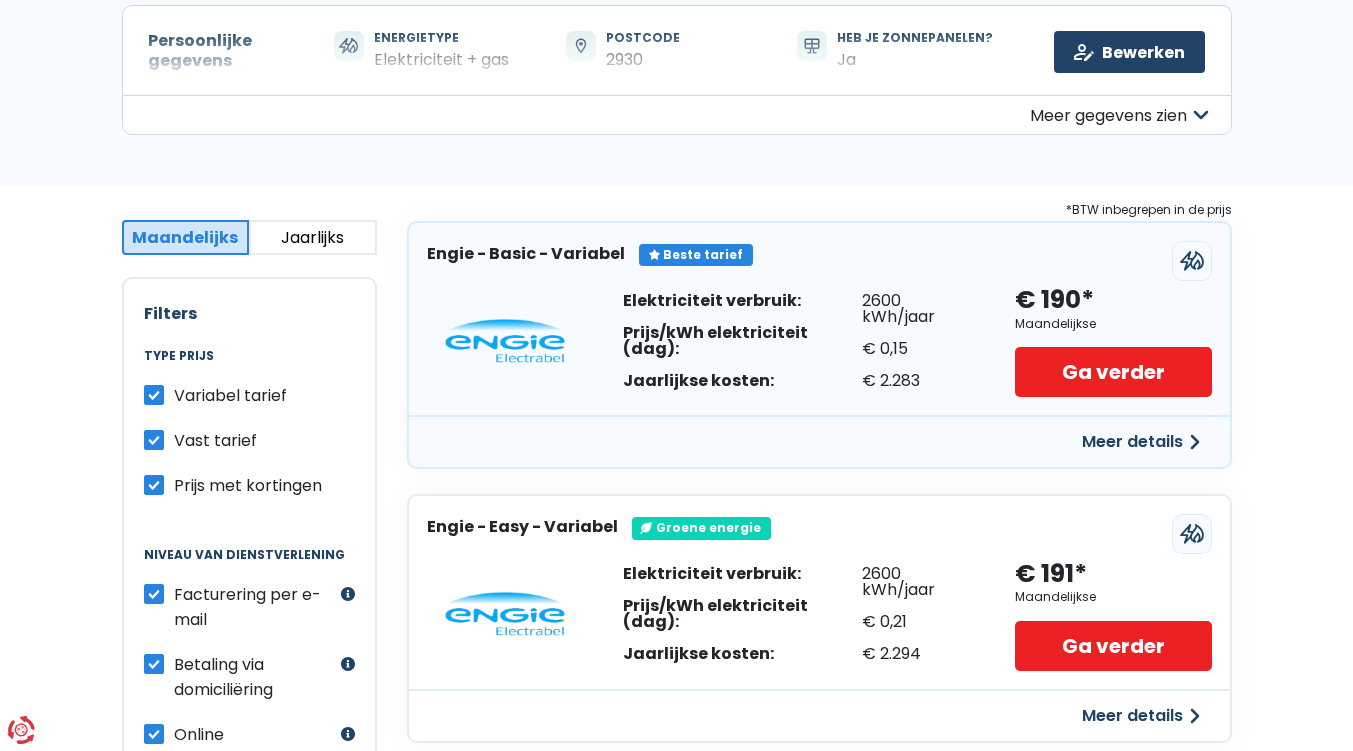 scroll, scrollTop: 208, scrollLeft: 0, axis: vertical 